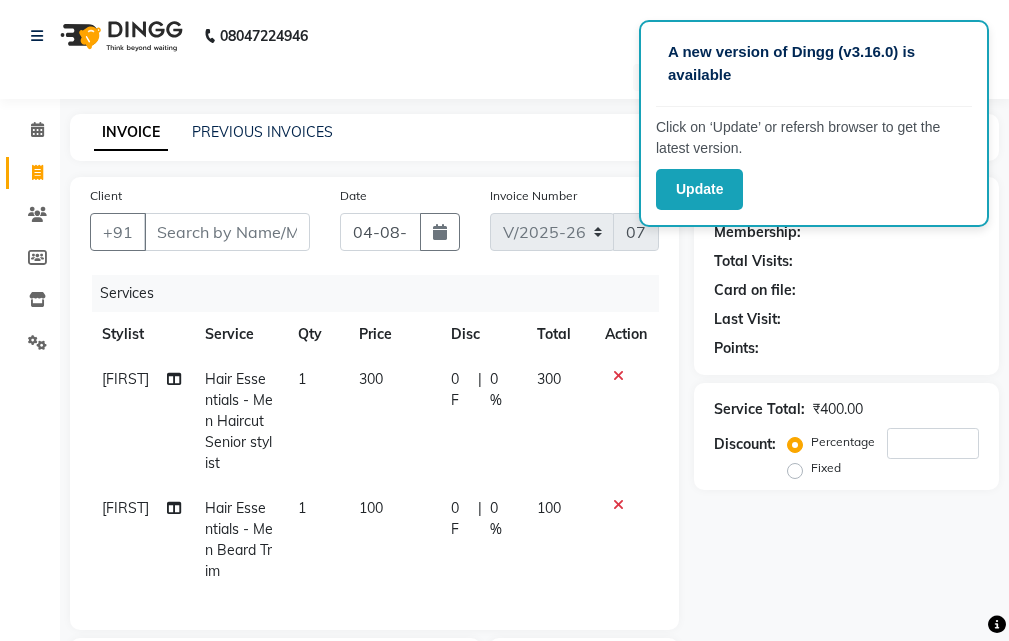 select on "6473" 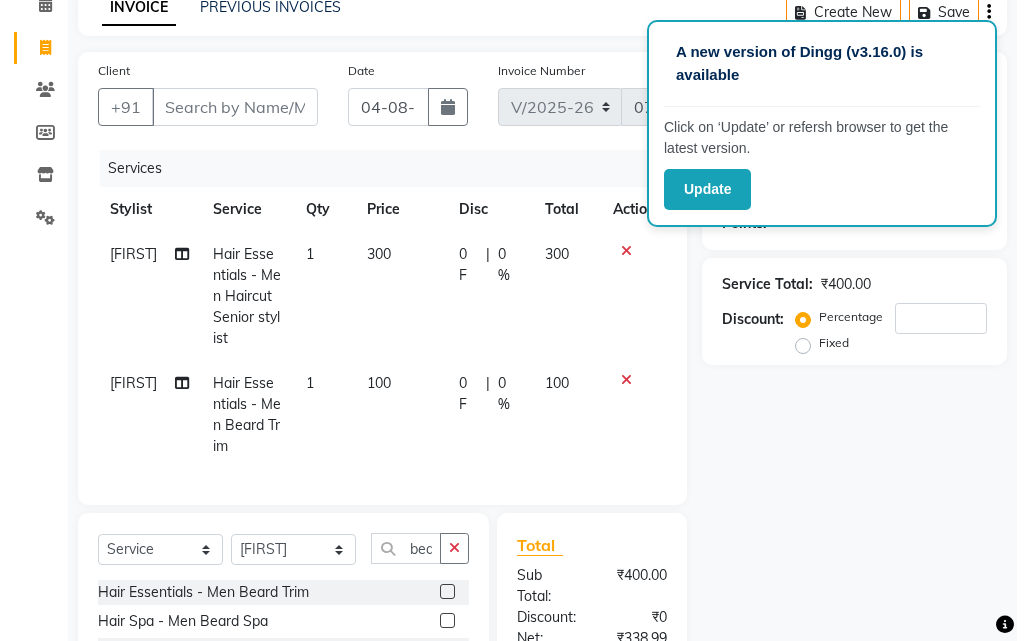 scroll, scrollTop: 44, scrollLeft: 0, axis: vertical 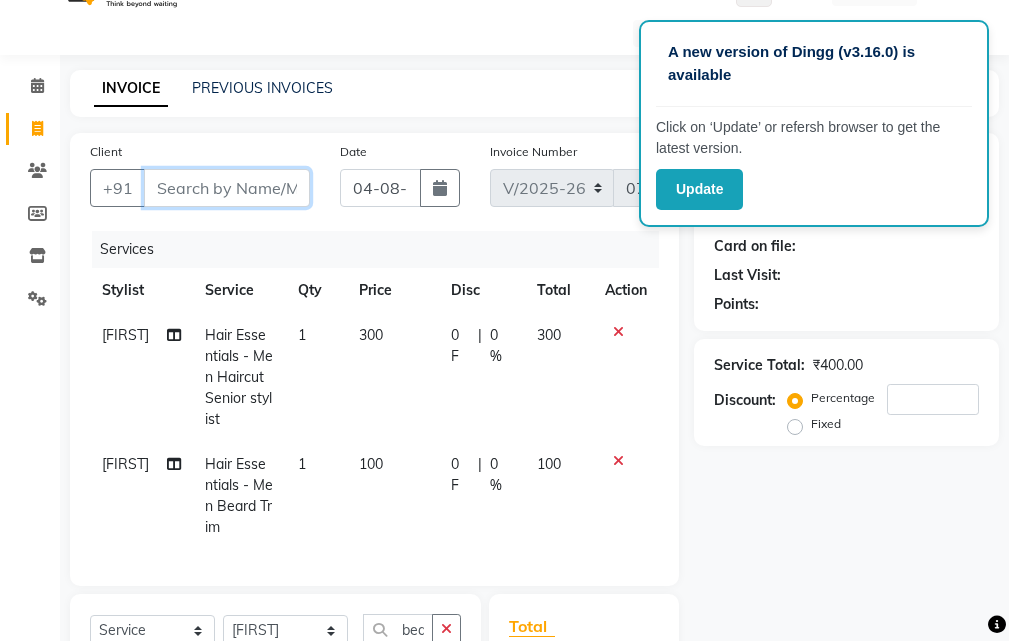 click on "Client" at bounding box center [227, 188] 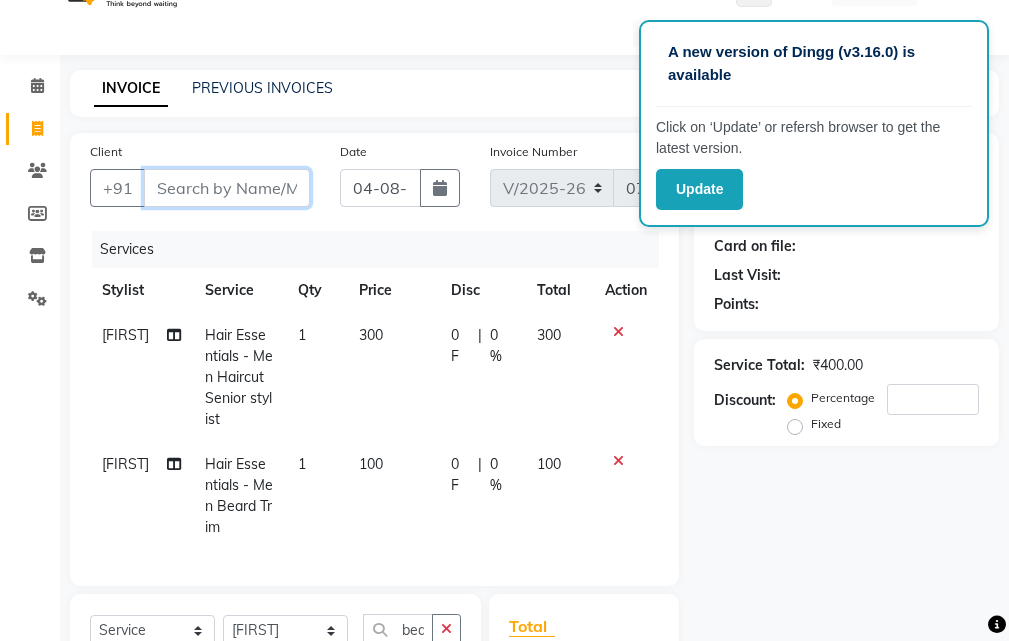 click on "Client" at bounding box center [227, 188] 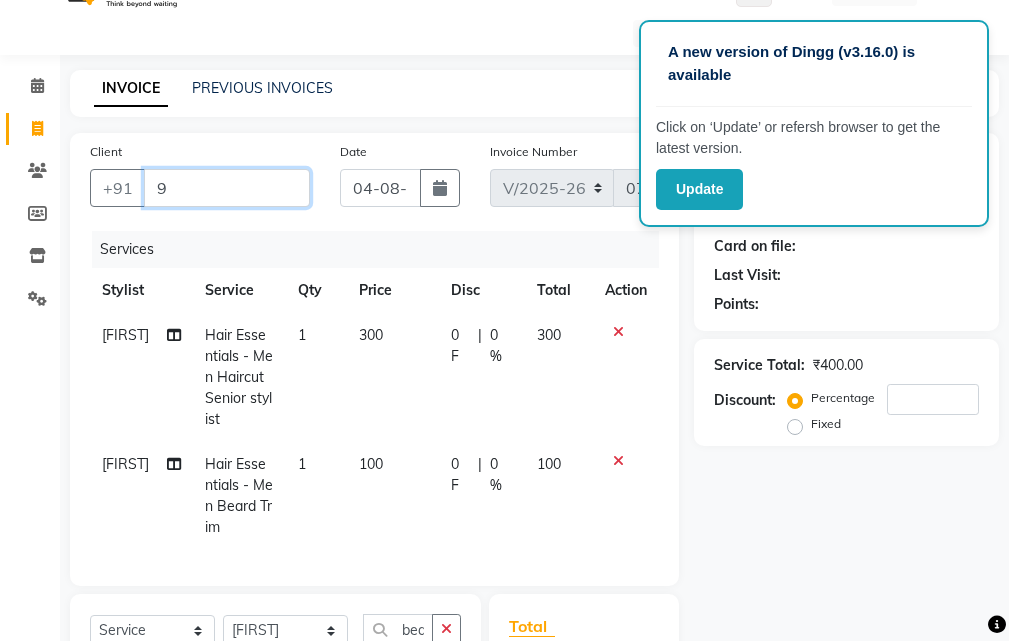 type on "0" 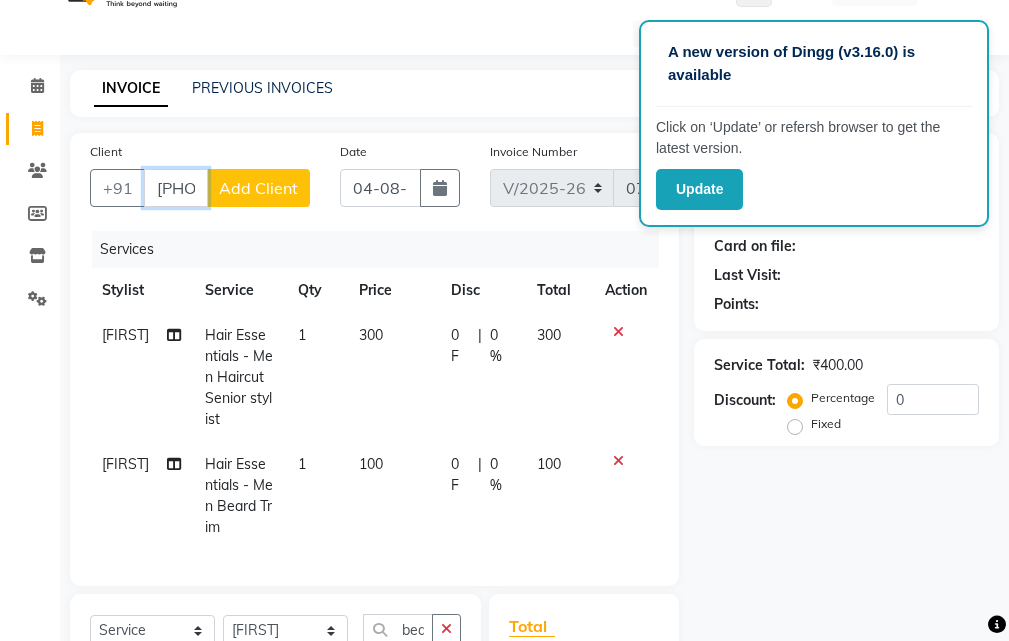 type on "[PHONE]" 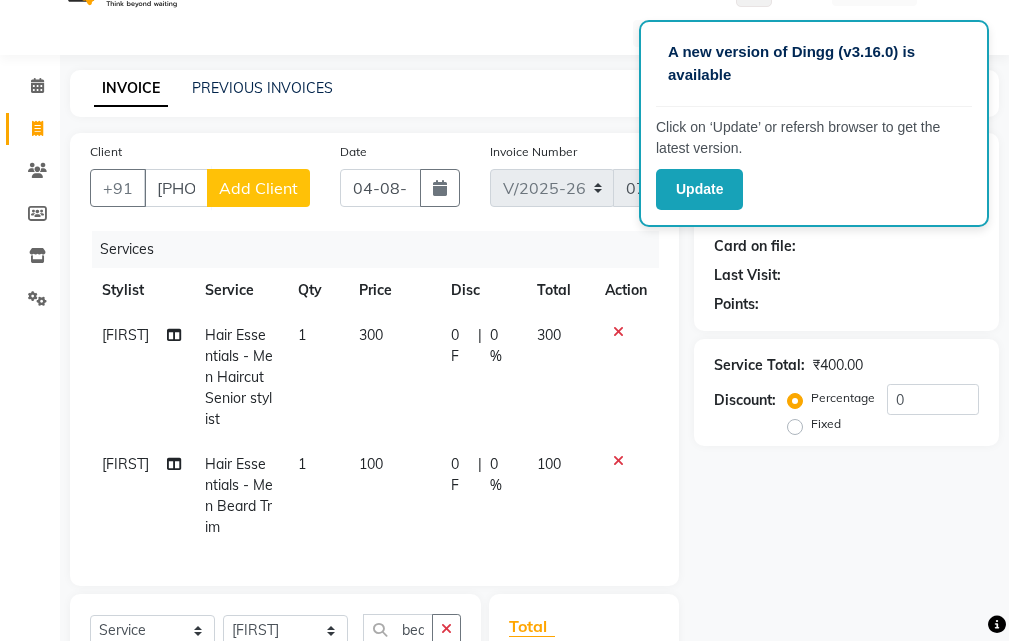 click on "Add Client" 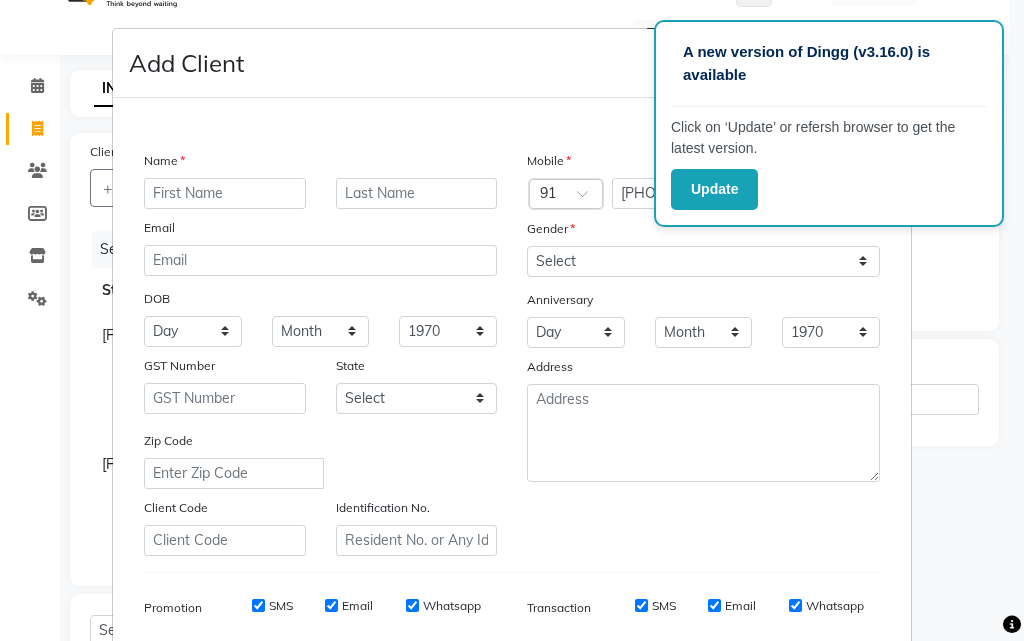click at bounding box center [225, 193] 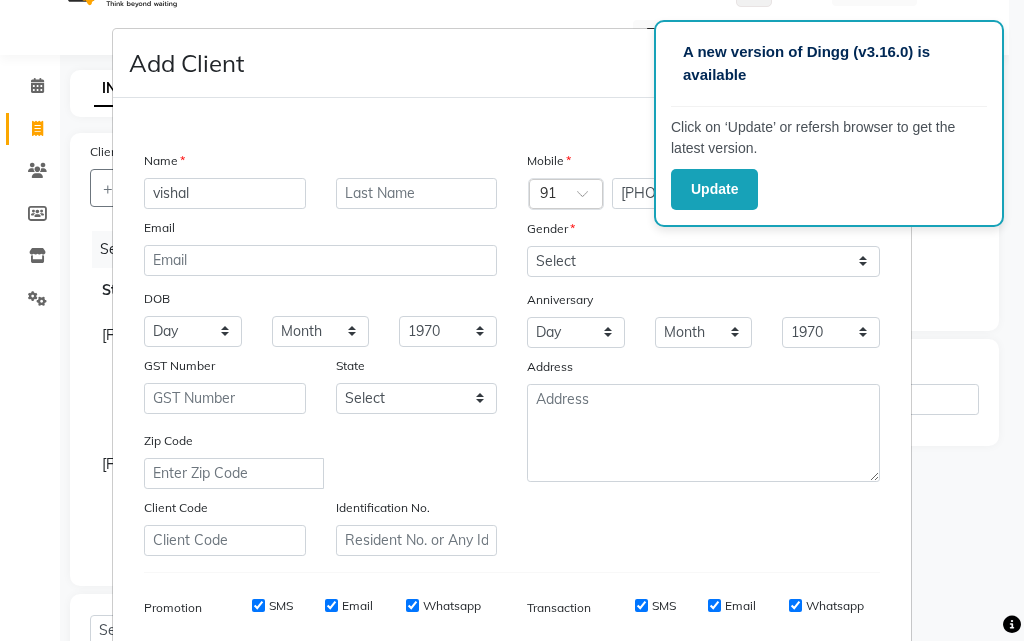 type on "vishal" 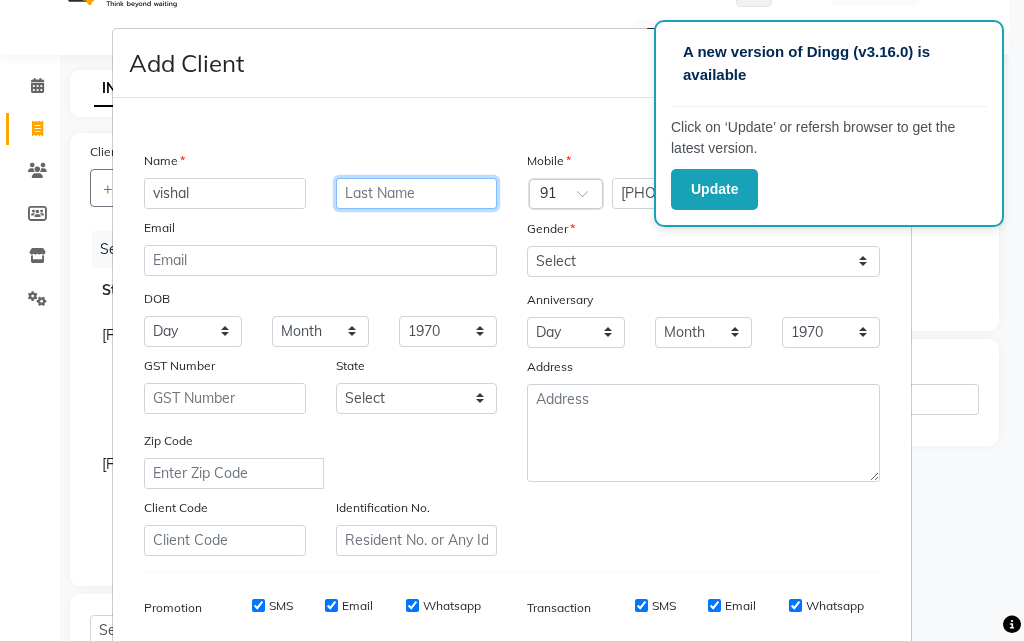 click at bounding box center (417, 193) 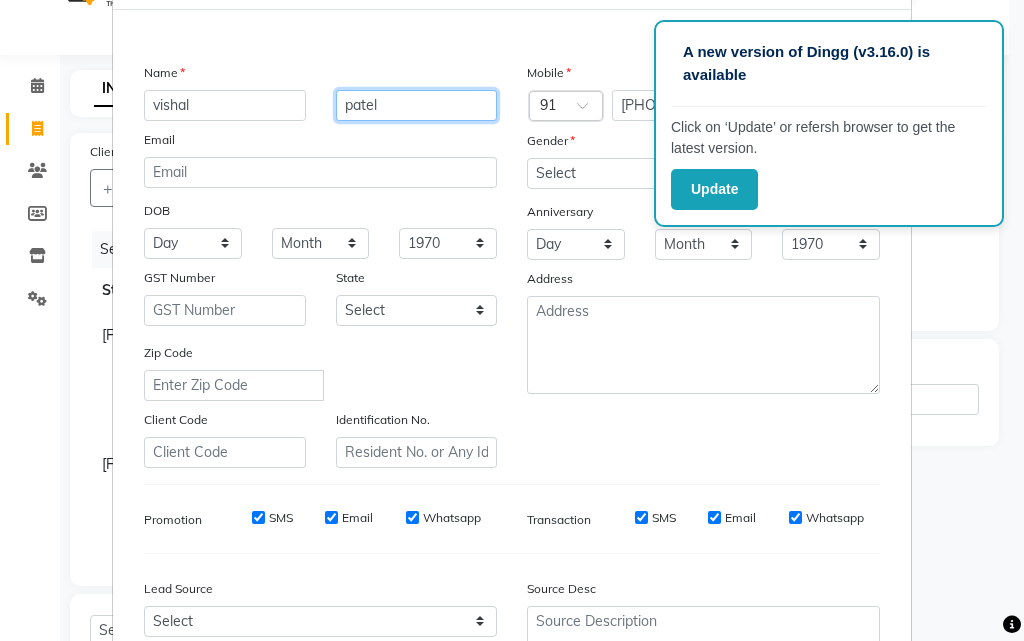 scroll, scrollTop: 0, scrollLeft: 0, axis: both 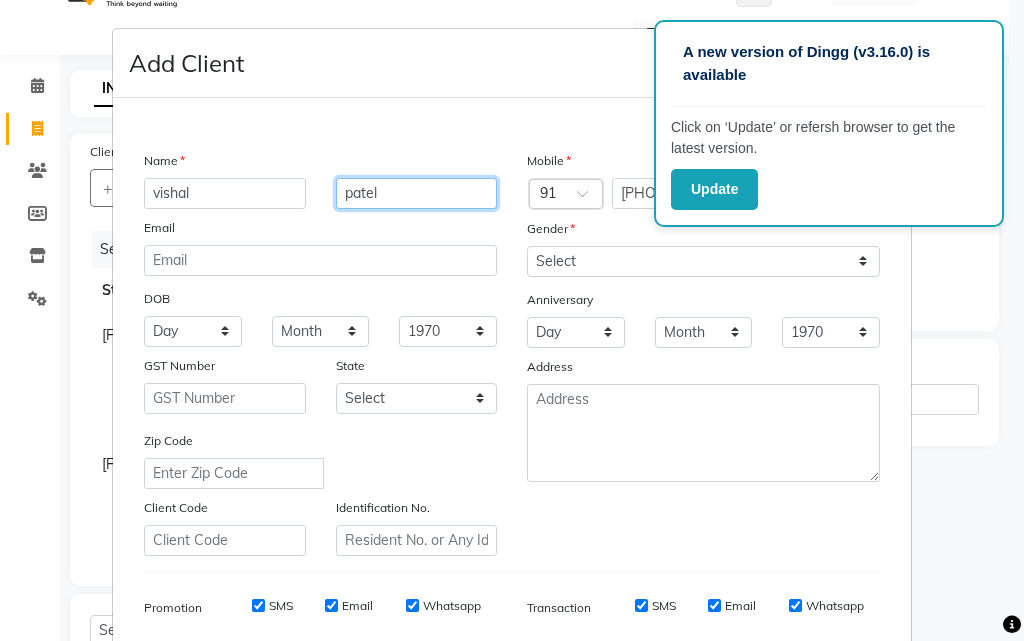 type on "patel" 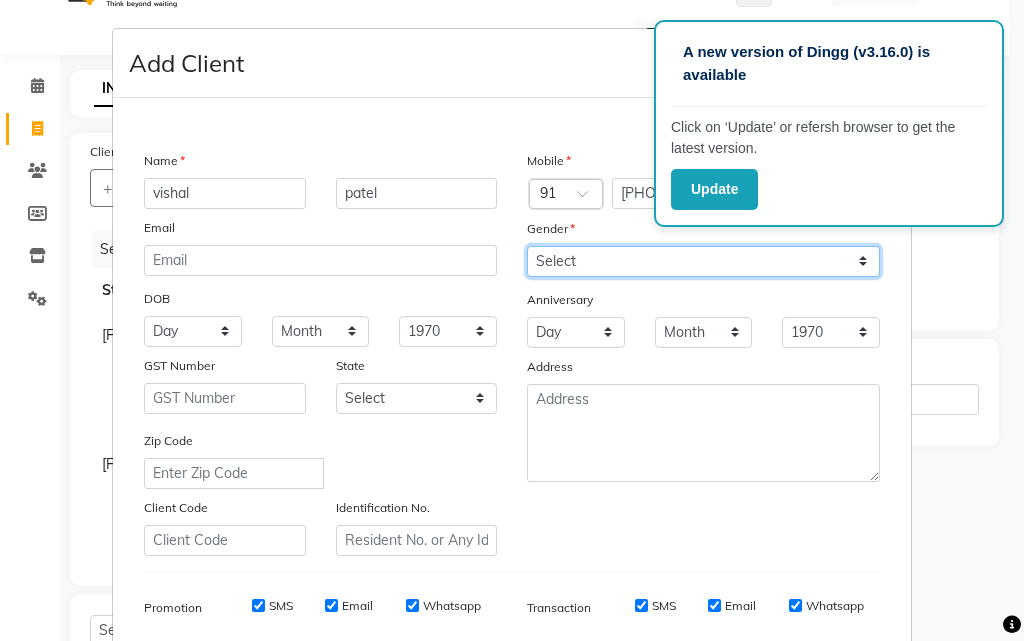 click on "Select Male Female Other Prefer Not To Say" at bounding box center (703, 261) 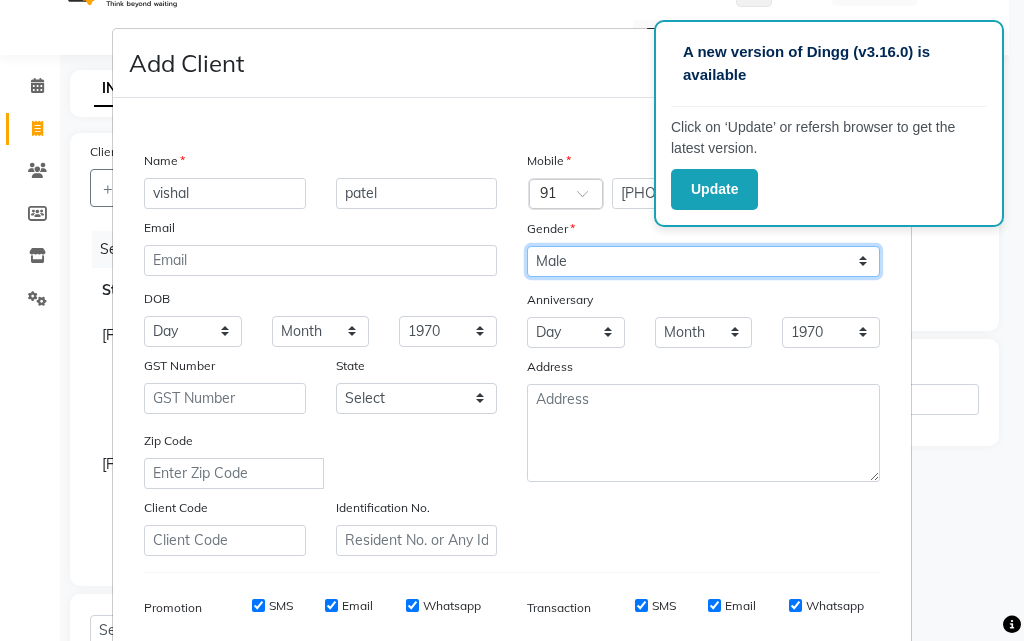 click on "Select Male Female Other Prefer Not To Say" at bounding box center [703, 261] 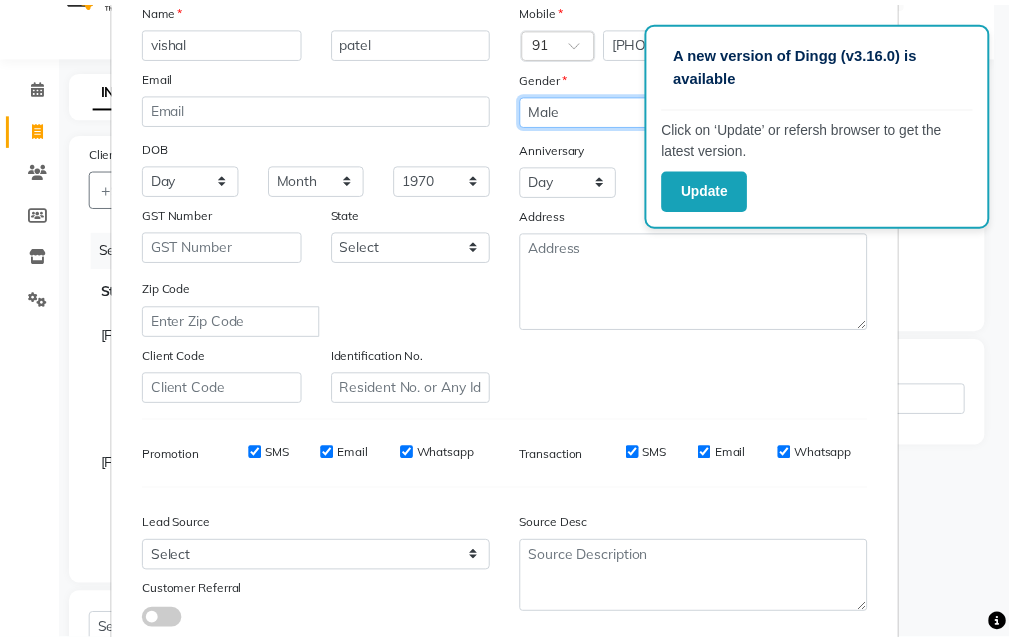 scroll, scrollTop: 282, scrollLeft: 0, axis: vertical 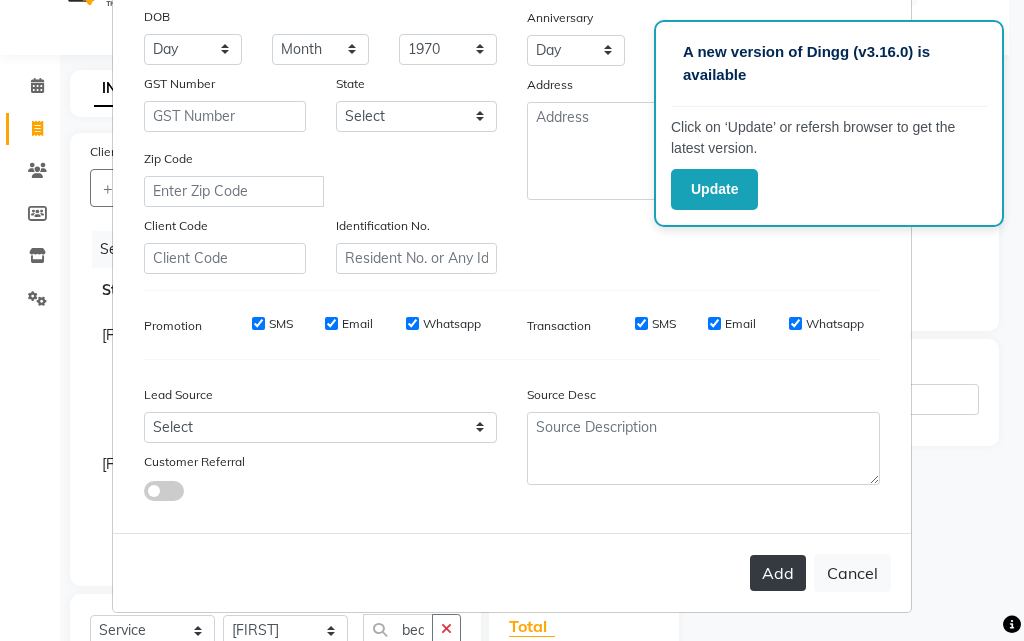 click on "Add" at bounding box center (778, 573) 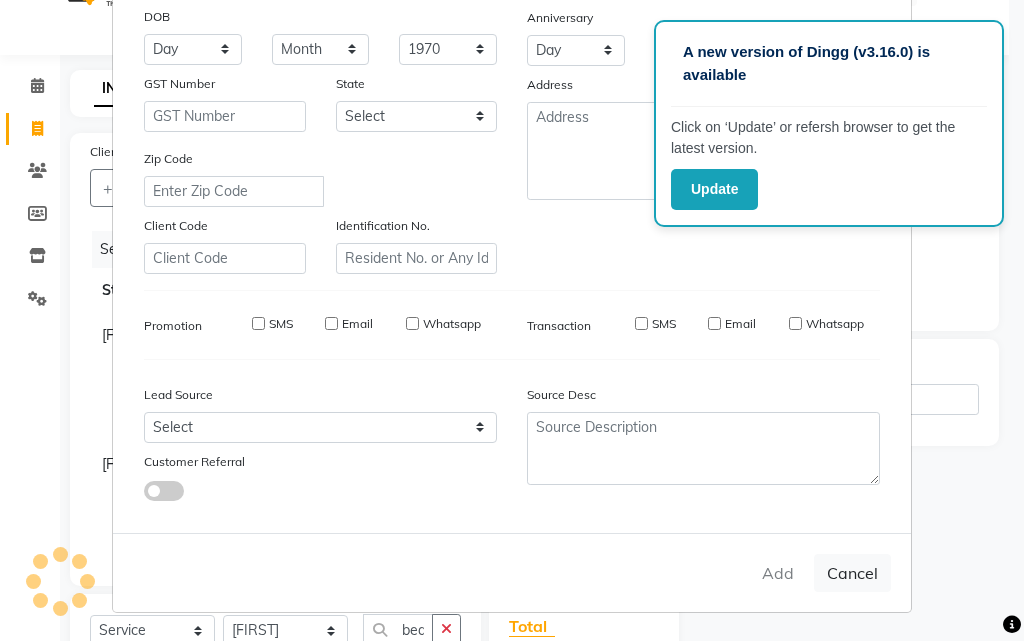 type on "91******16" 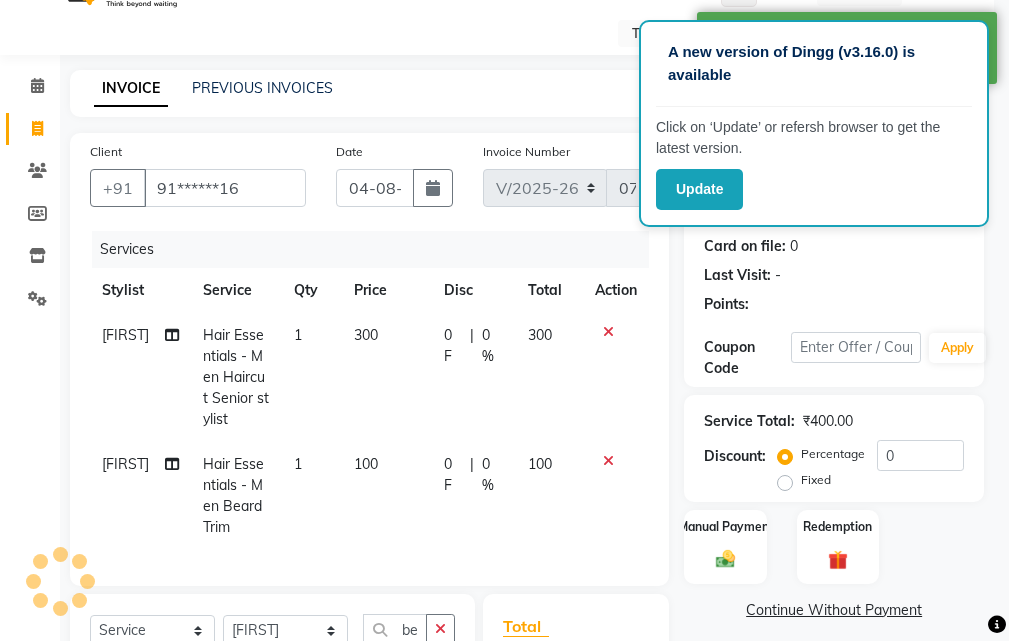 select on "1: Object" 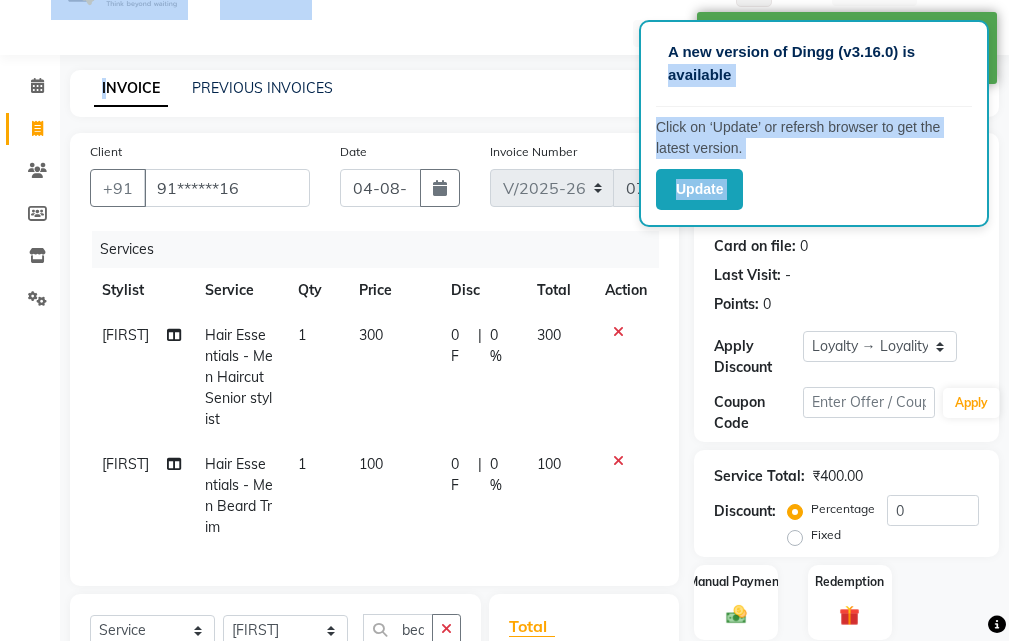 drag, startPoint x: 950, startPoint y: 45, endPoint x: 114, endPoint y: 53, distance: 836.03827 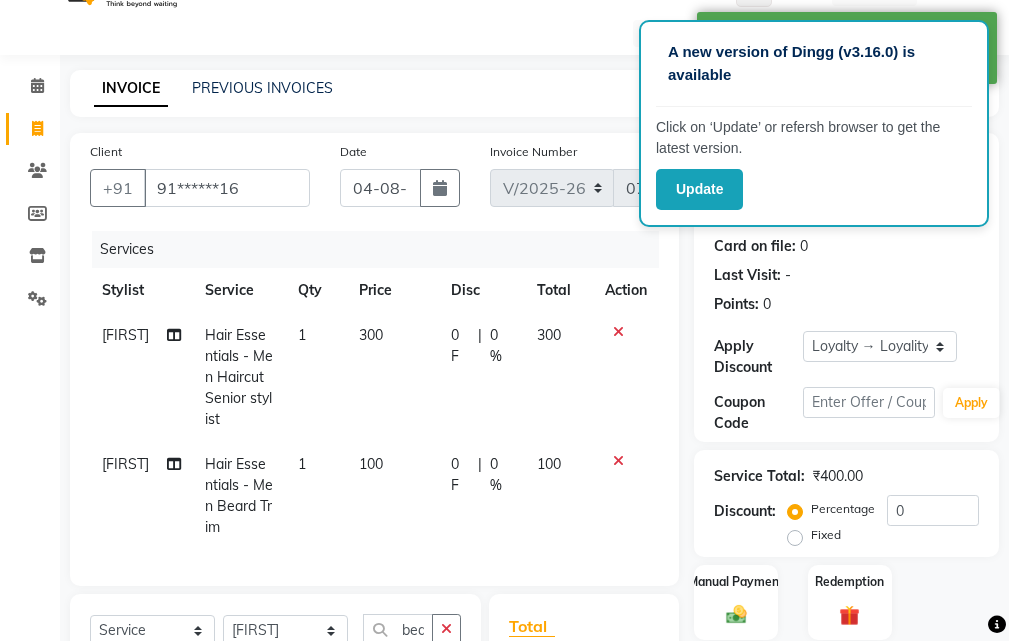 click on "A new version of Dingg (v3.16.0) is available" 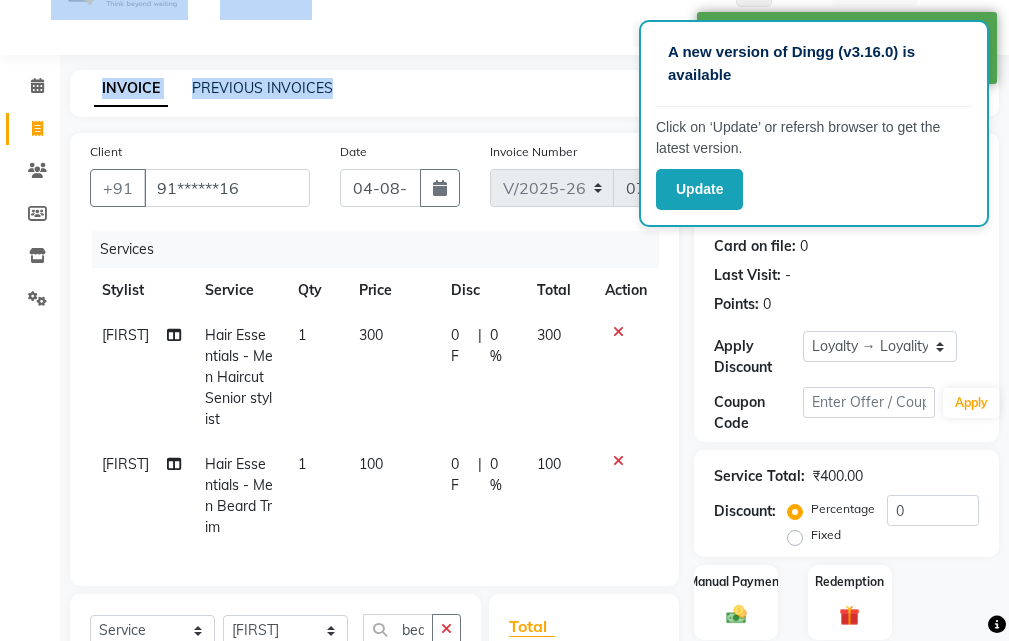 drag, startPoint x: 839, startPoint y: 196, endPoint x: 396, endPoint y: 93, distance: 454.81644 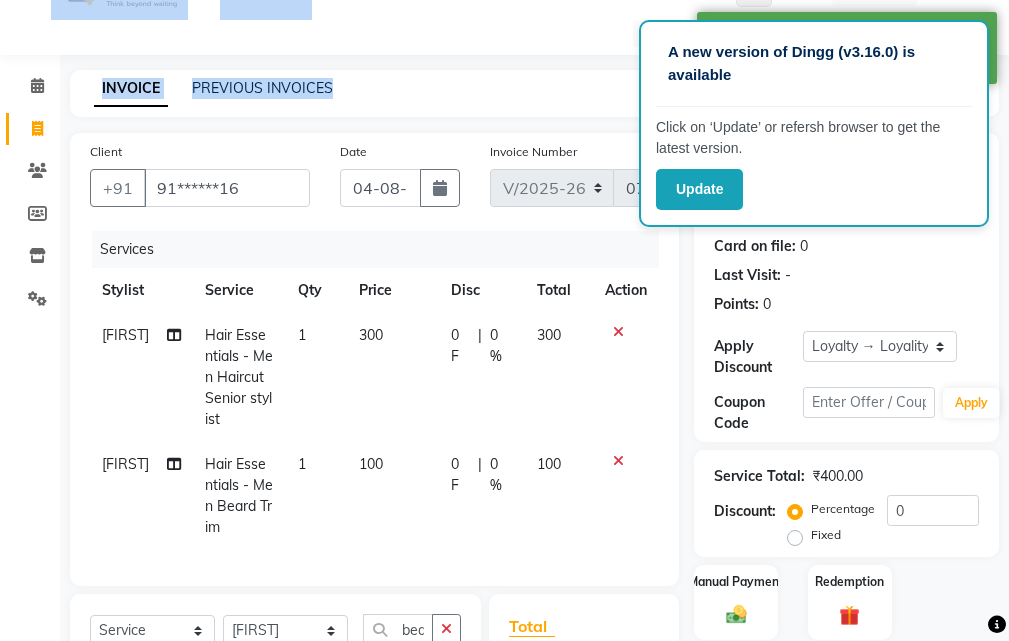 click on "A new version of Dingg (v3.16.0) is available  Click on ‘Update’ or refersh browser to get the latest version.  Update" 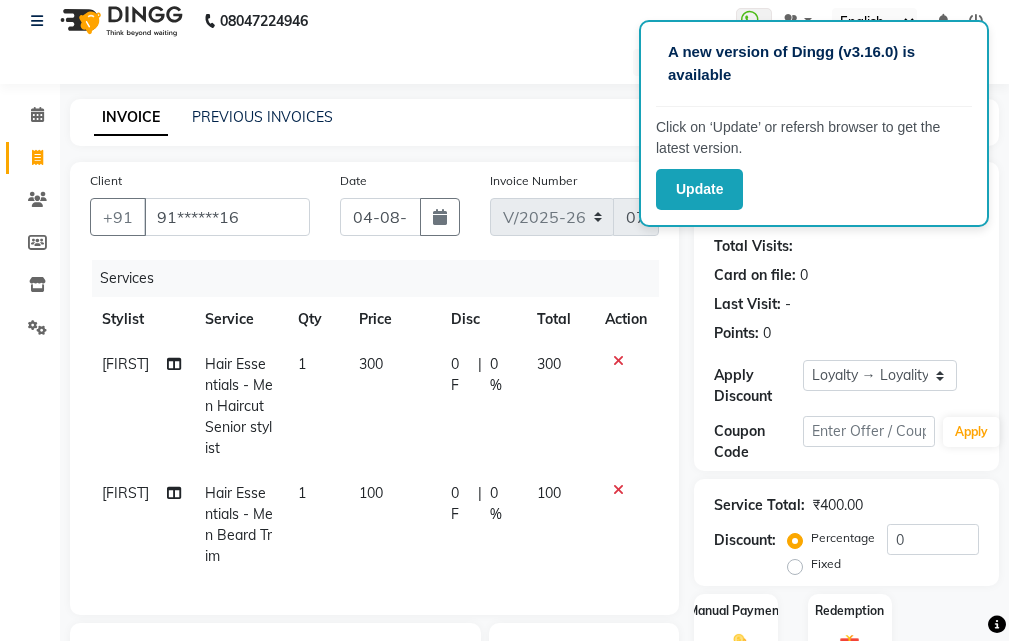 scroll, scrollTop: 0, scrollLeft: 0, axis: both 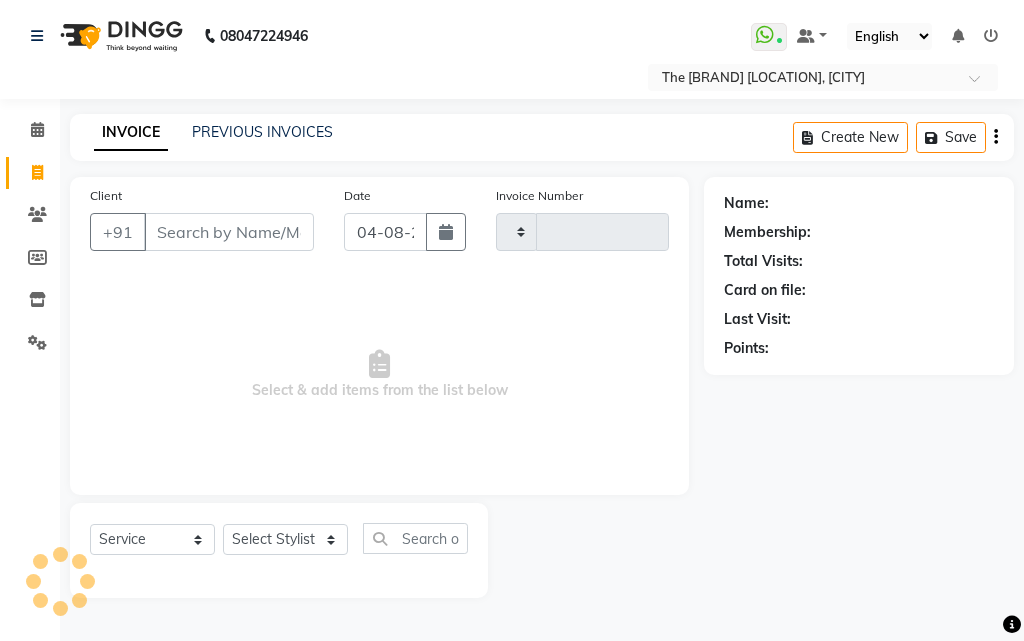 select on "service" 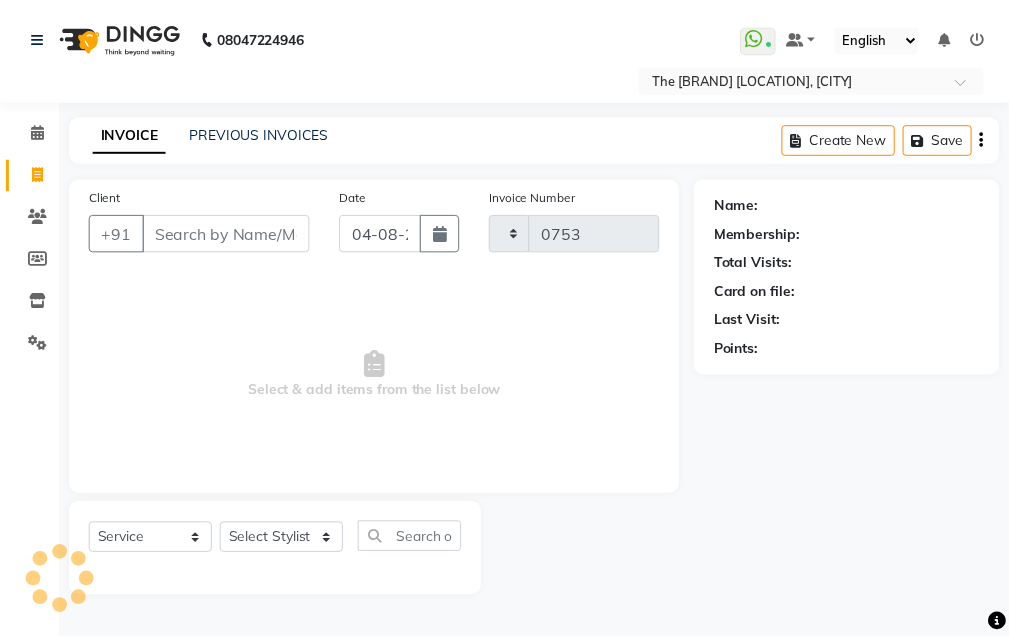scroll, scrollTop: 0, scrollLeft: 0, axis: both 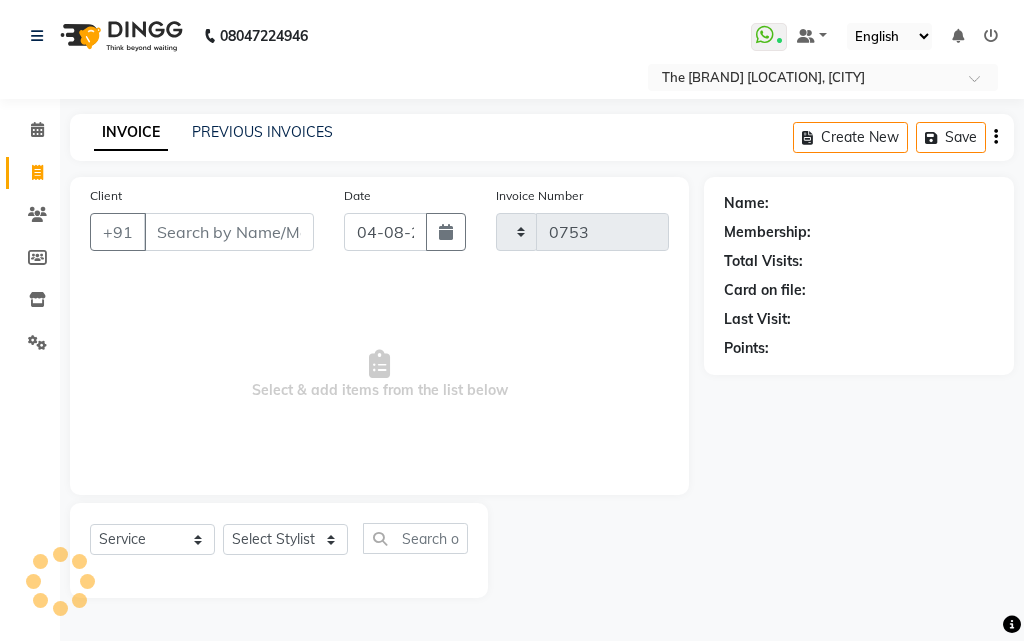 select on "6473" 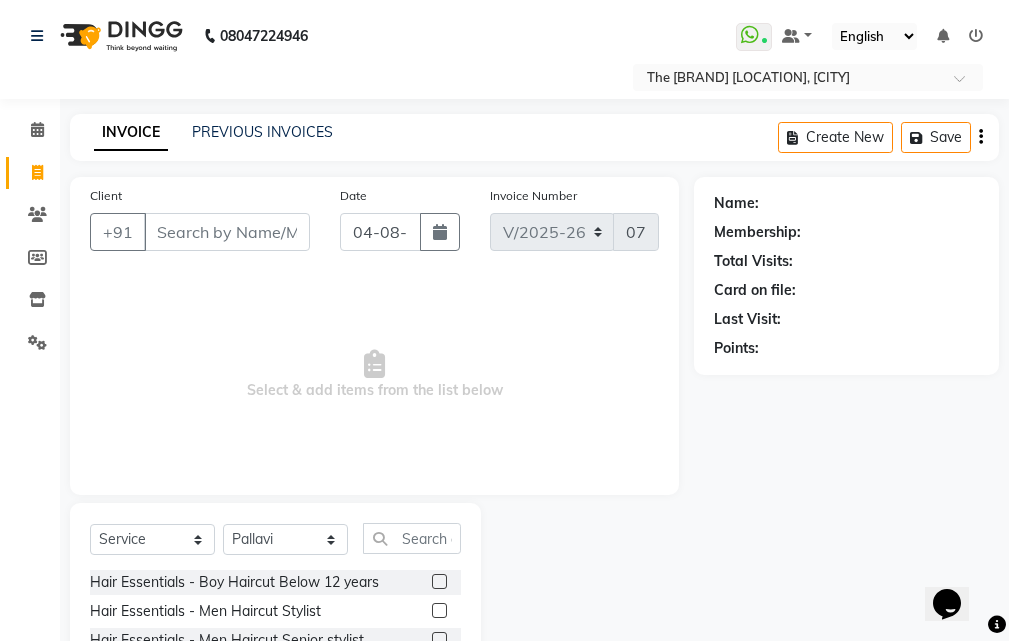 scroll, scrollTop: 0, scrollLeft: 0, axis: both 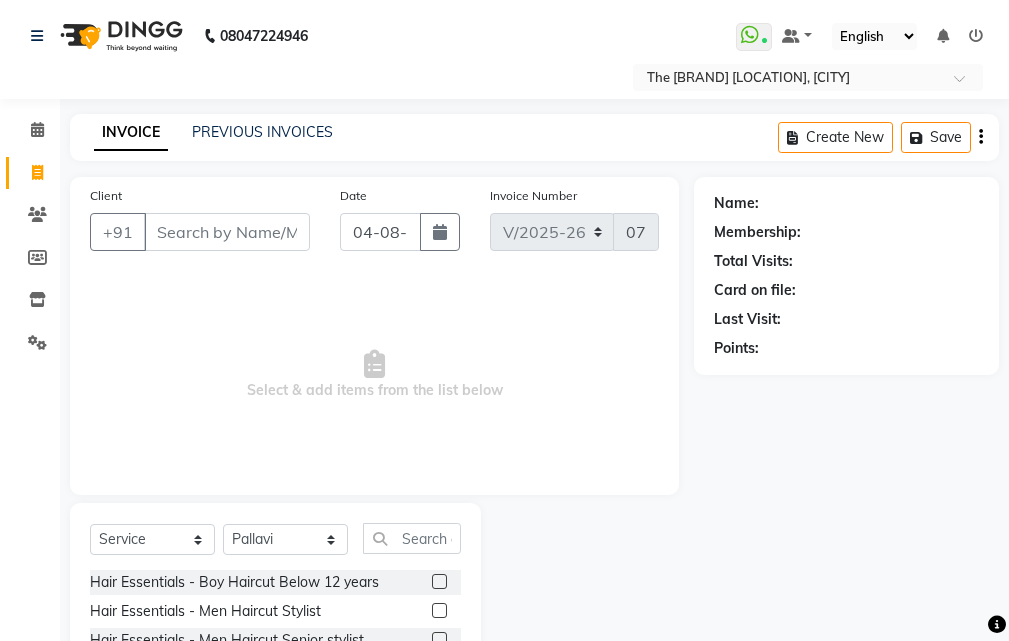 click on "Last Visit:" 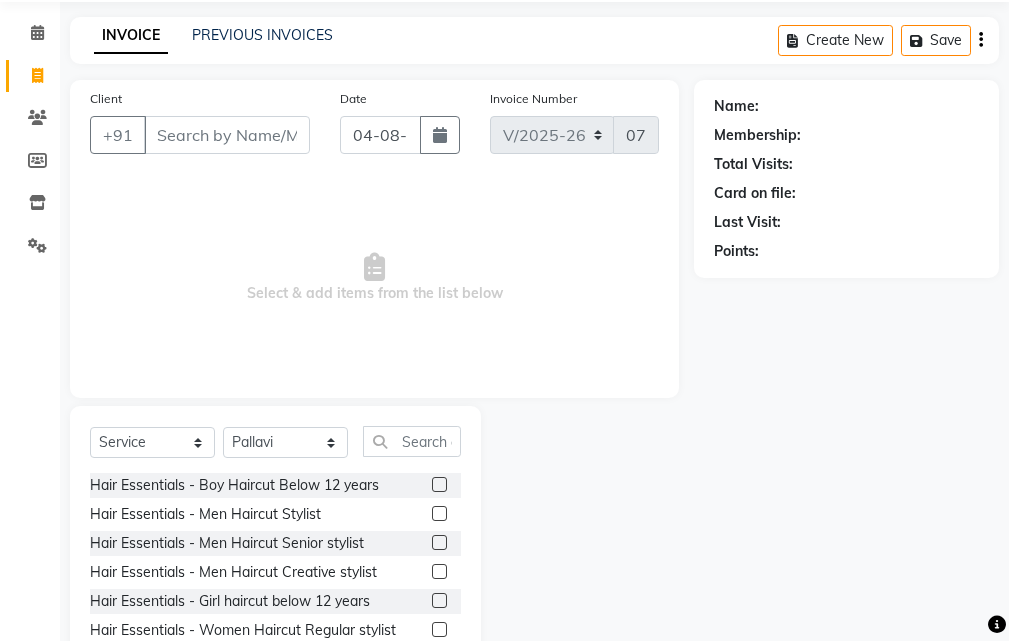 scroll, scrollTop: 187, scrollLeft: 0, axis: vertical 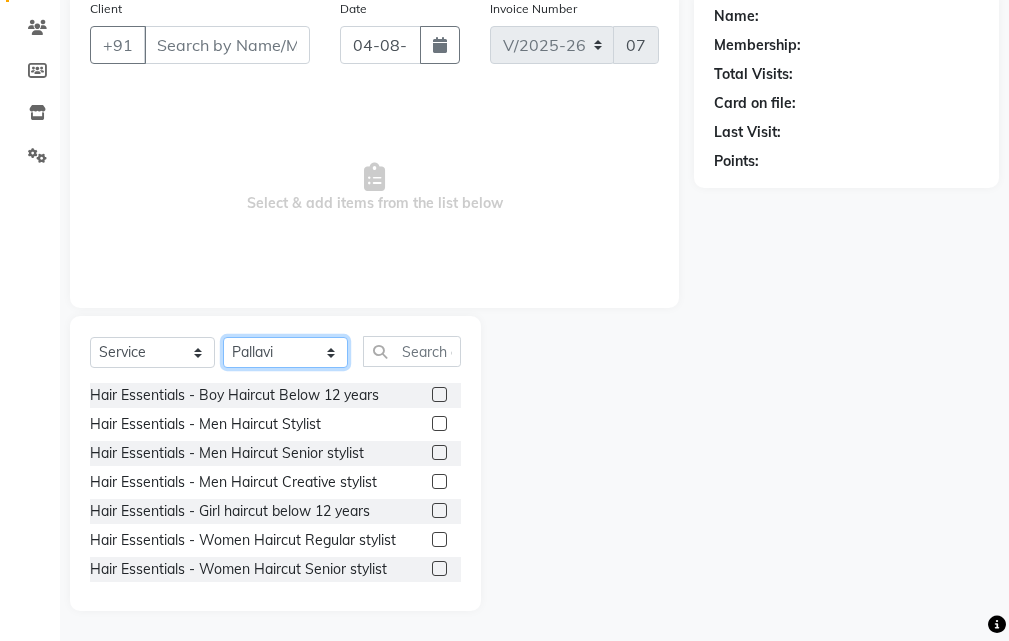 click on "Select Stylist Manager [FIRST] [LAST] [FIRST] [LAST] [FIRST] [LAST] [FIRST] [LAST]" 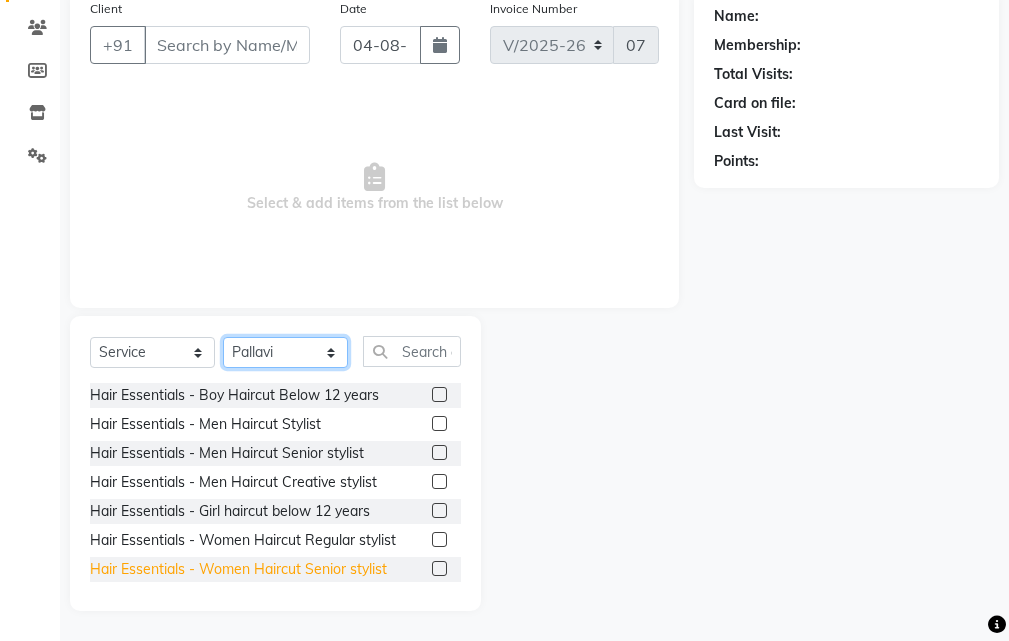 select on "[NUMBER]" 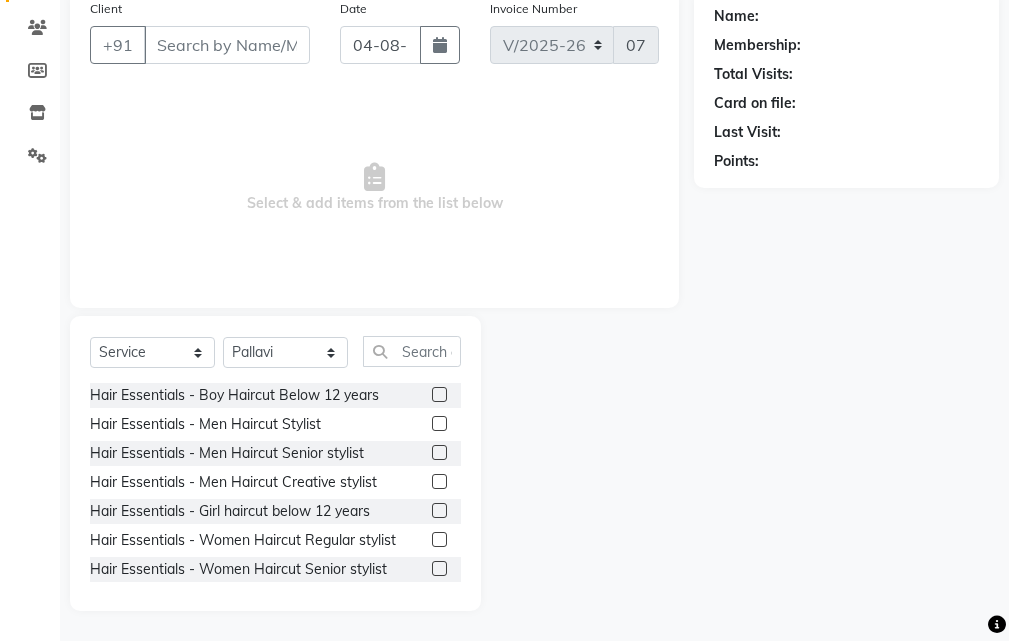 click 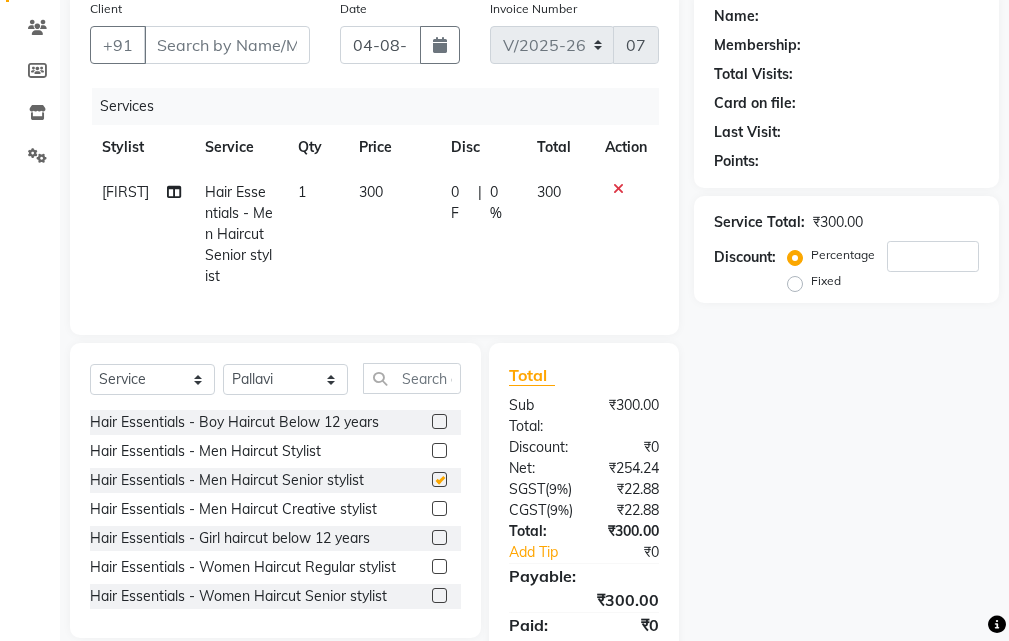 checkbox on "false" 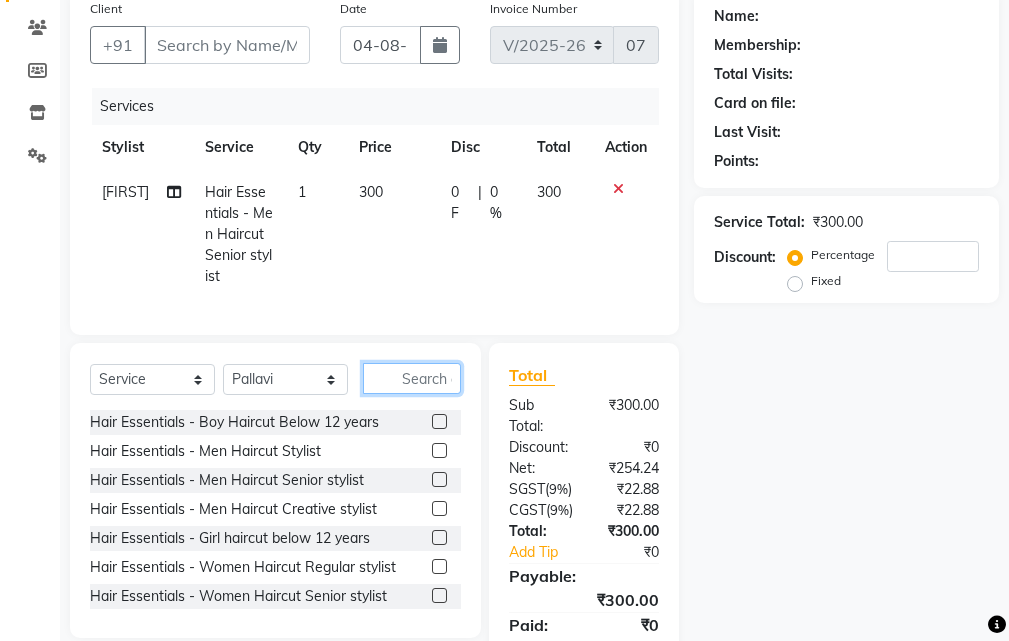 click 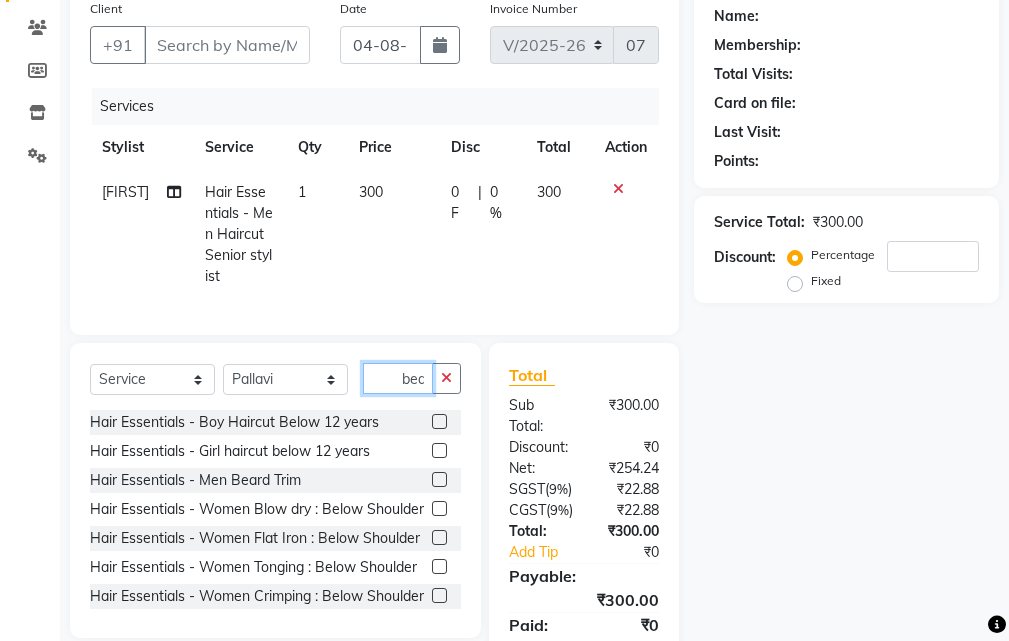 scroll, scrollTop: 0, scrollLeft: 1, axis: horizontal 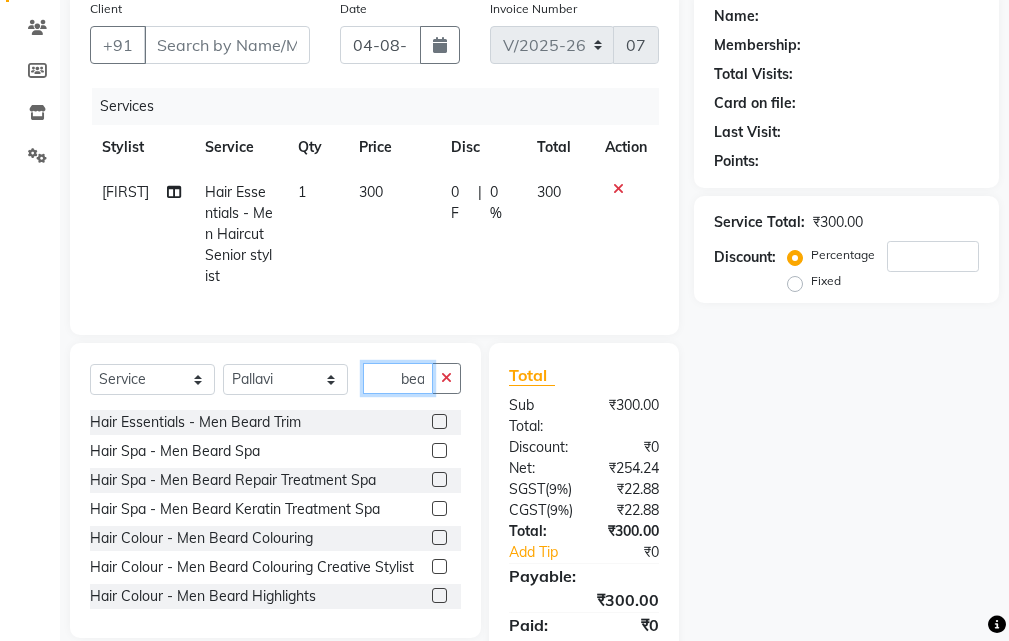 type on "bea" 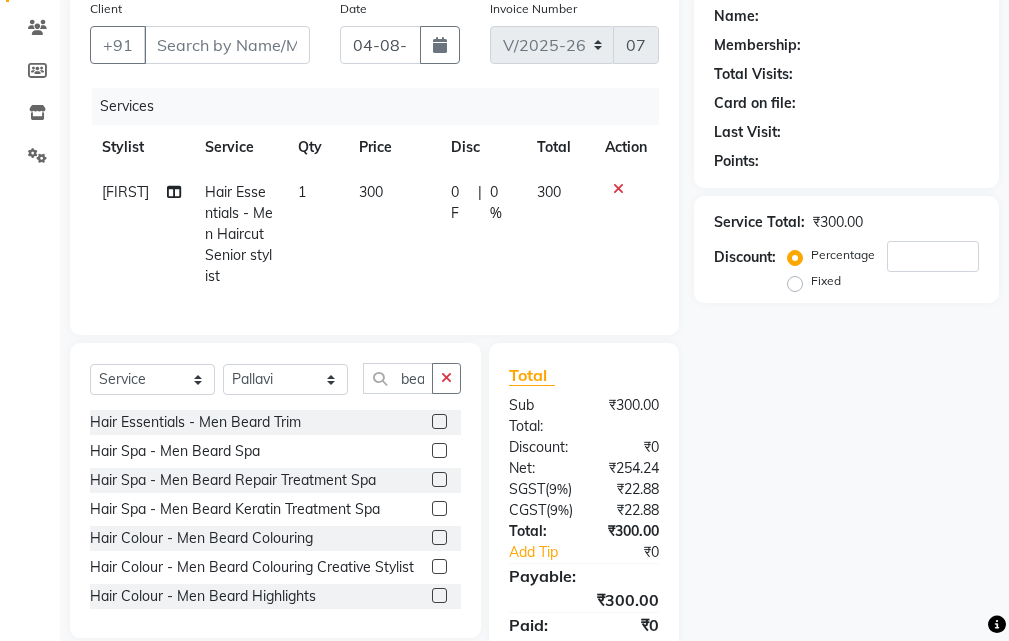 click 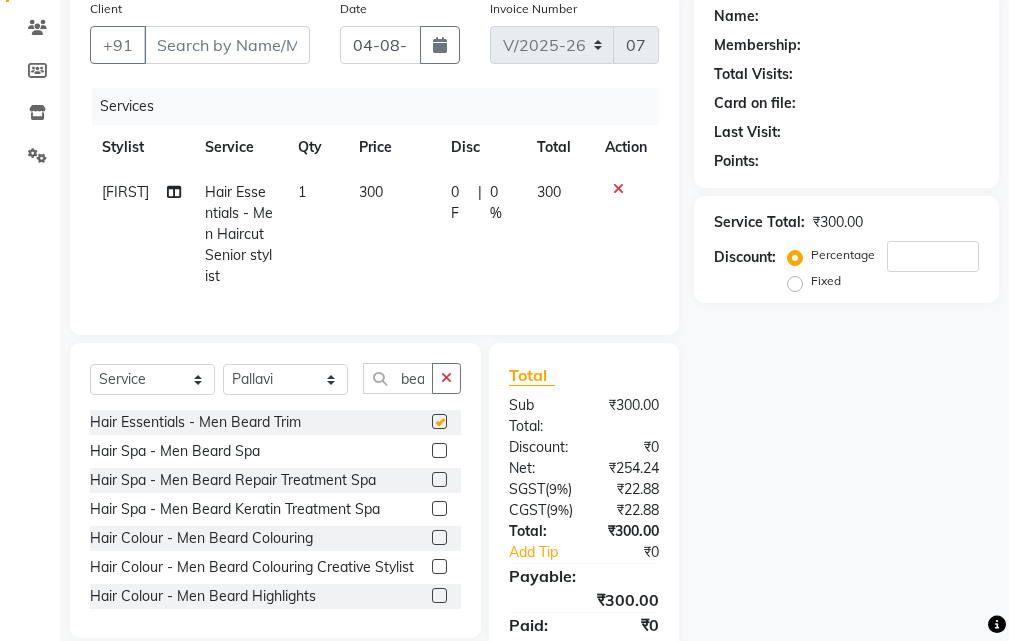 scroll, scrollTop: 0, scrollLeft: 0, axis: both 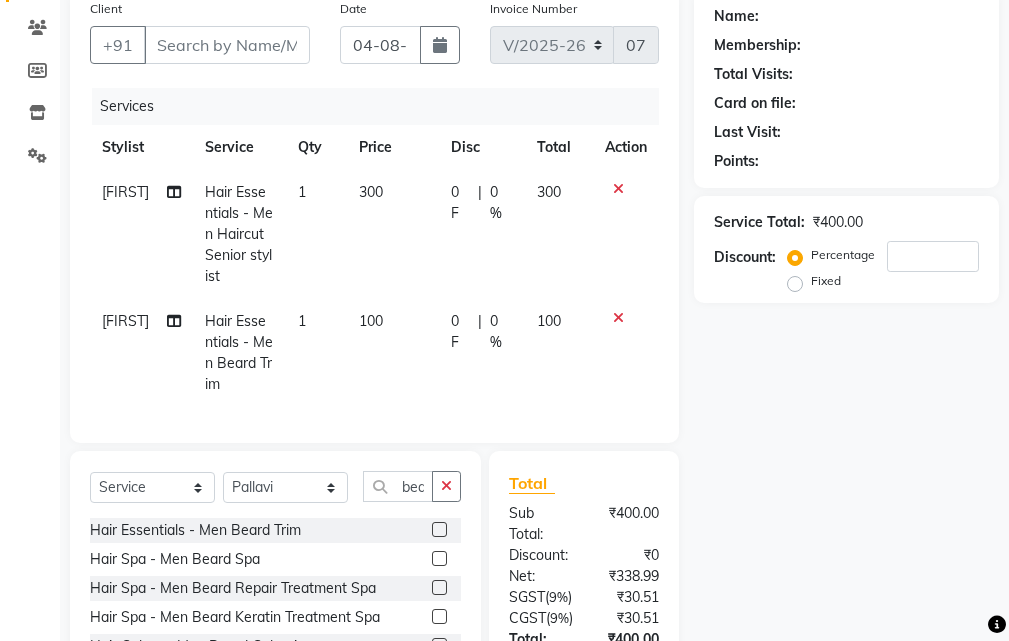 checkbox on "false" 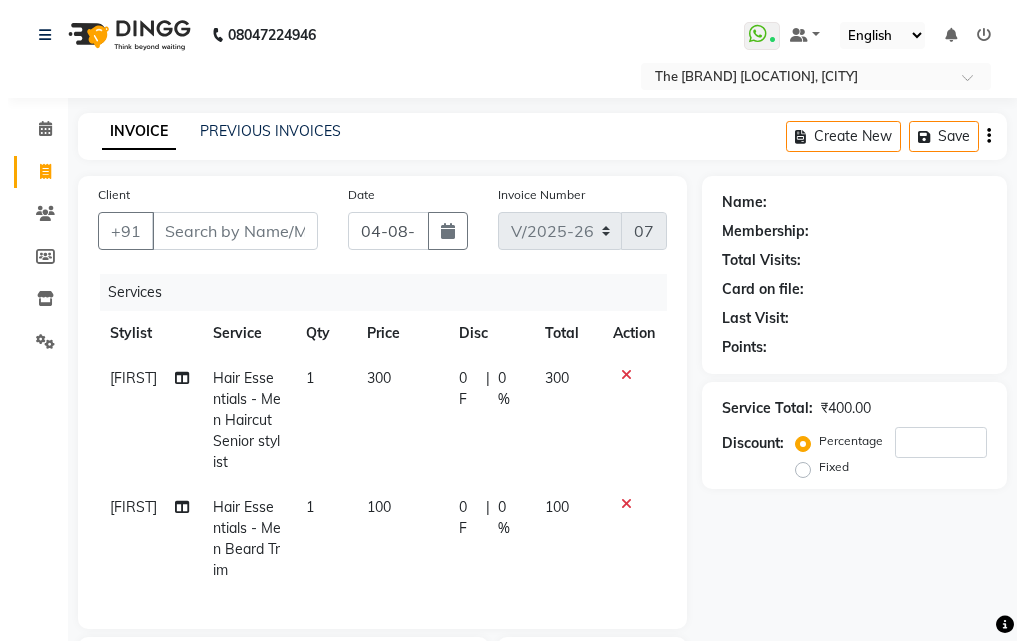 scroll, scrollTop: 0, scrollLeft: 0, axis: both 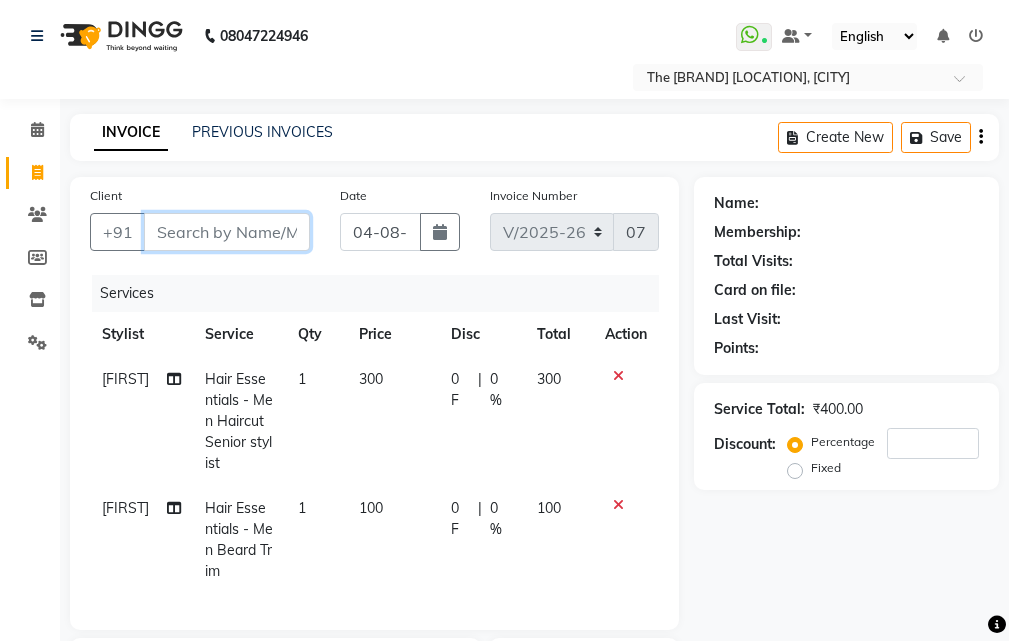 click on "Client" at bounding box center (227, 232) 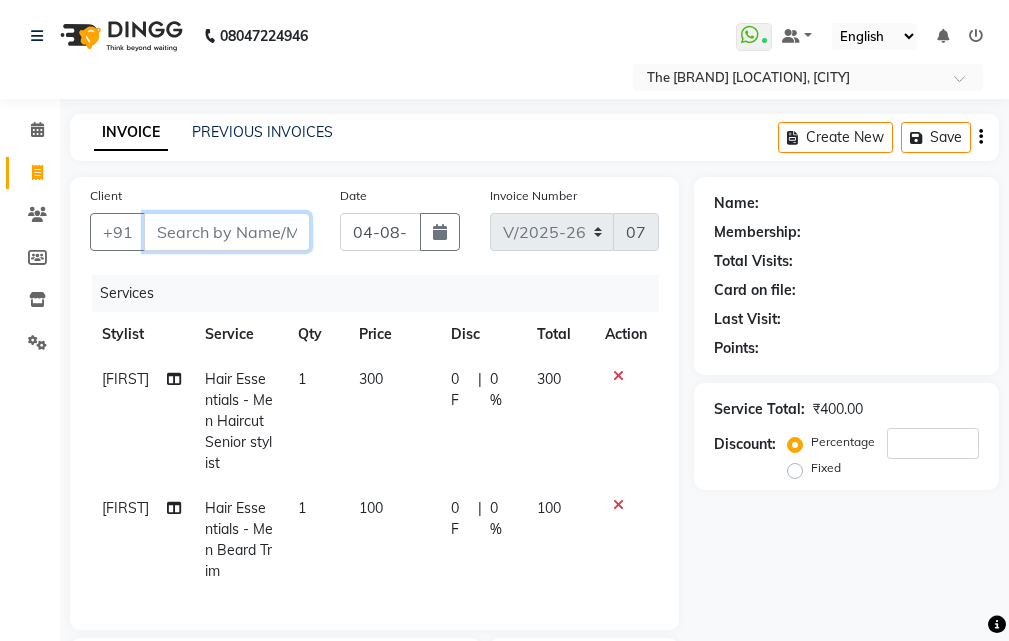 type on "9" 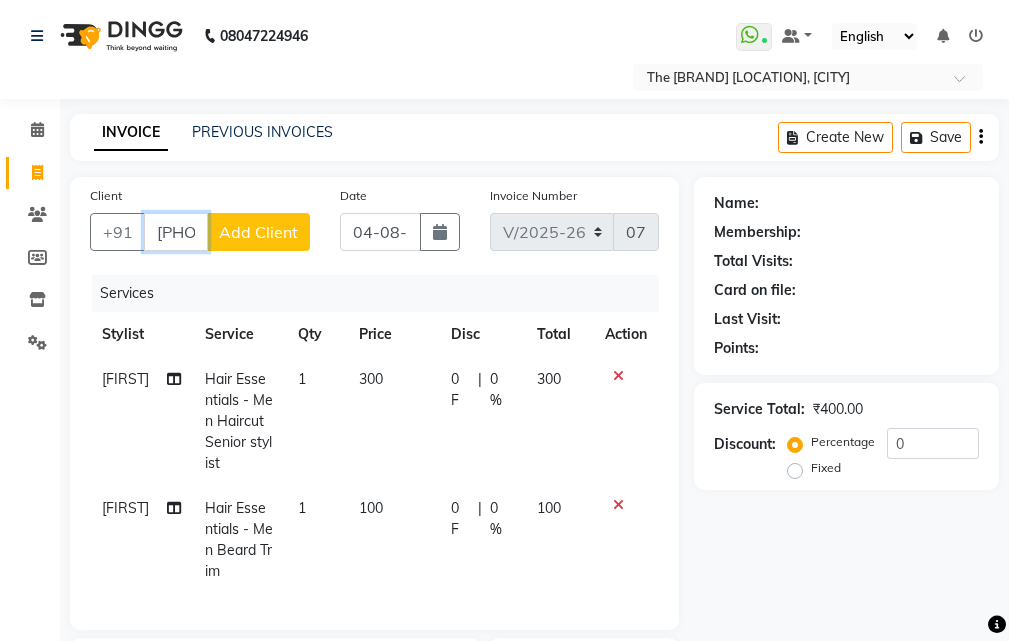 type on "[PHONE]" 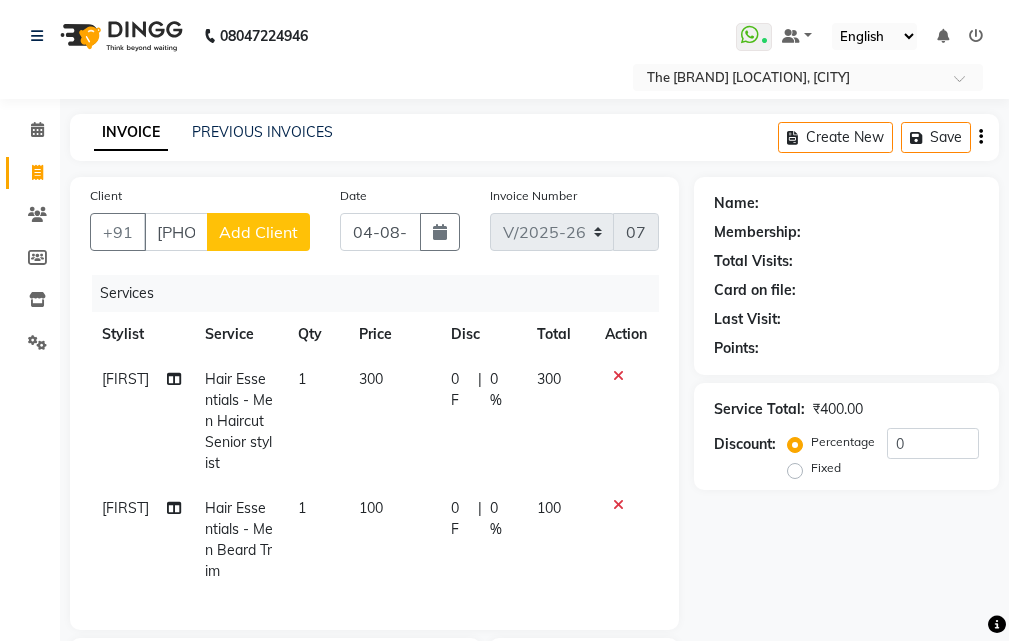 click on "Add Client" 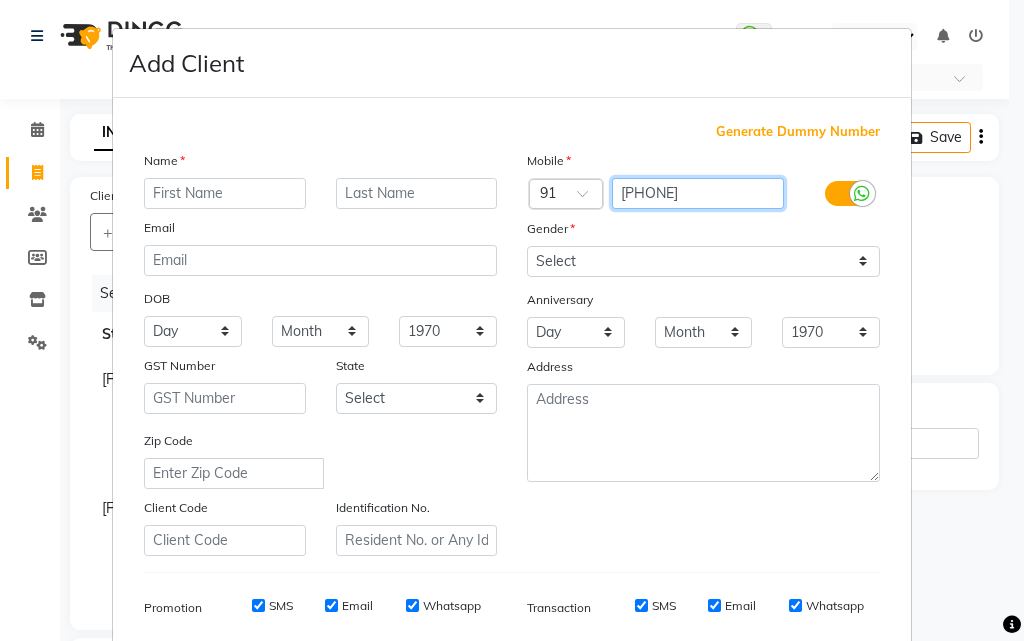 click on "[PHONE]" at bounding box center (698, 193) 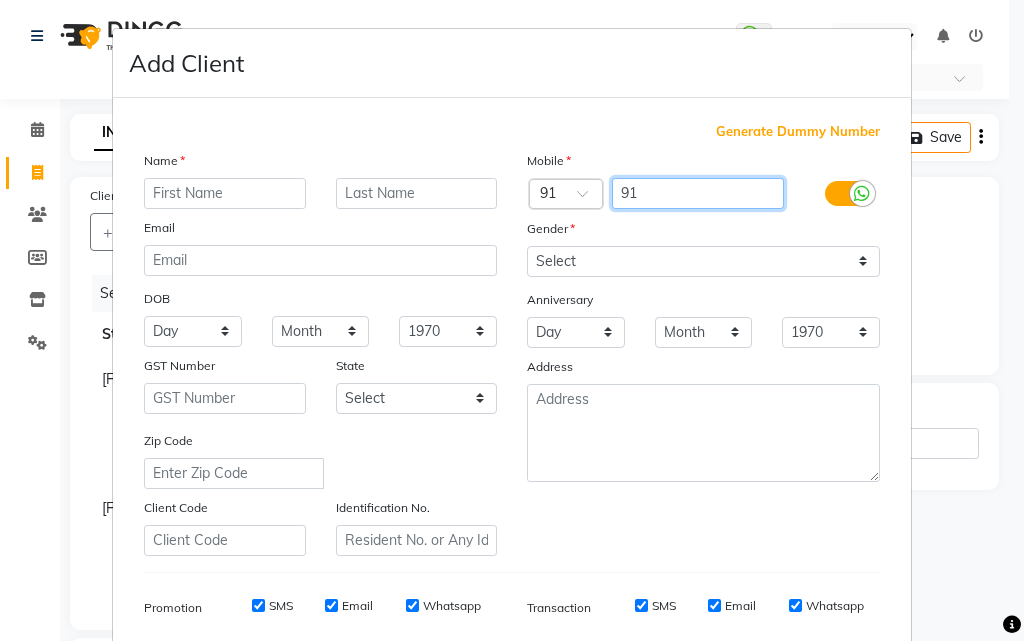 type on "9" 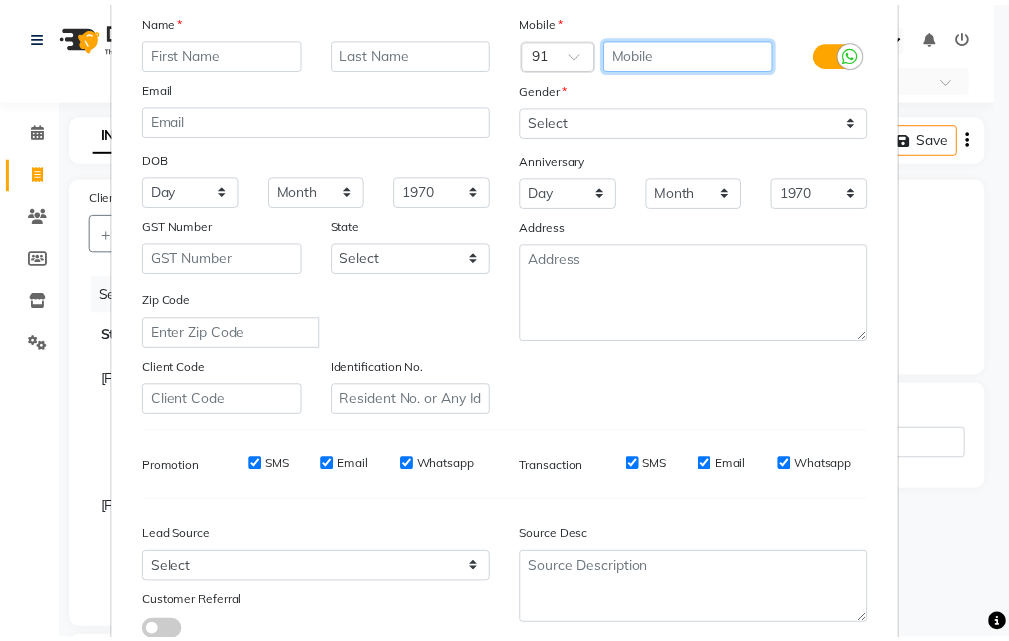 scroll, scrollTop: 282, scrollLeft: 0, axis: vertical 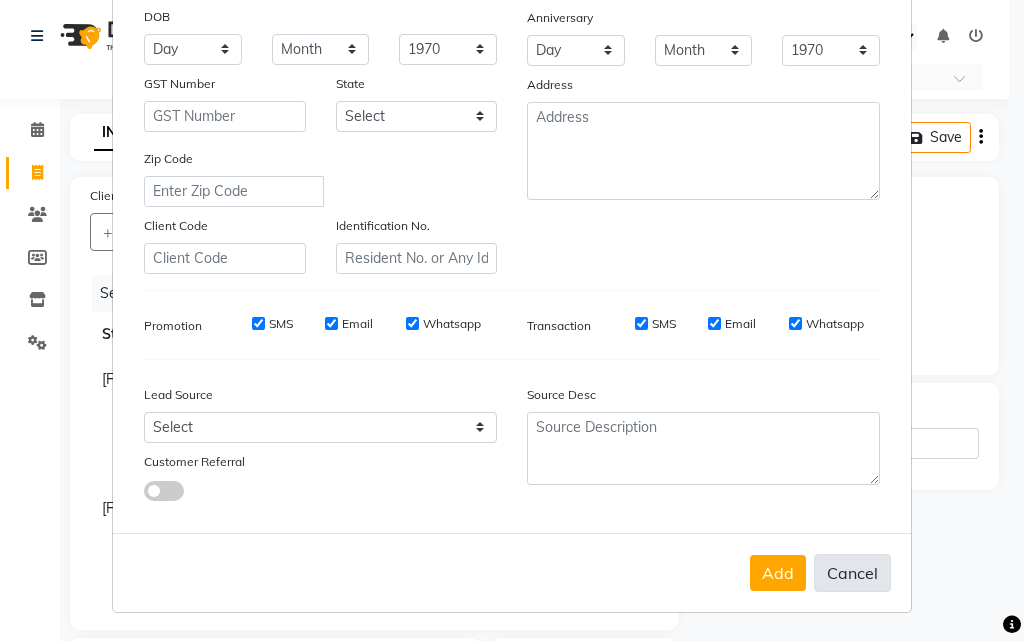 type 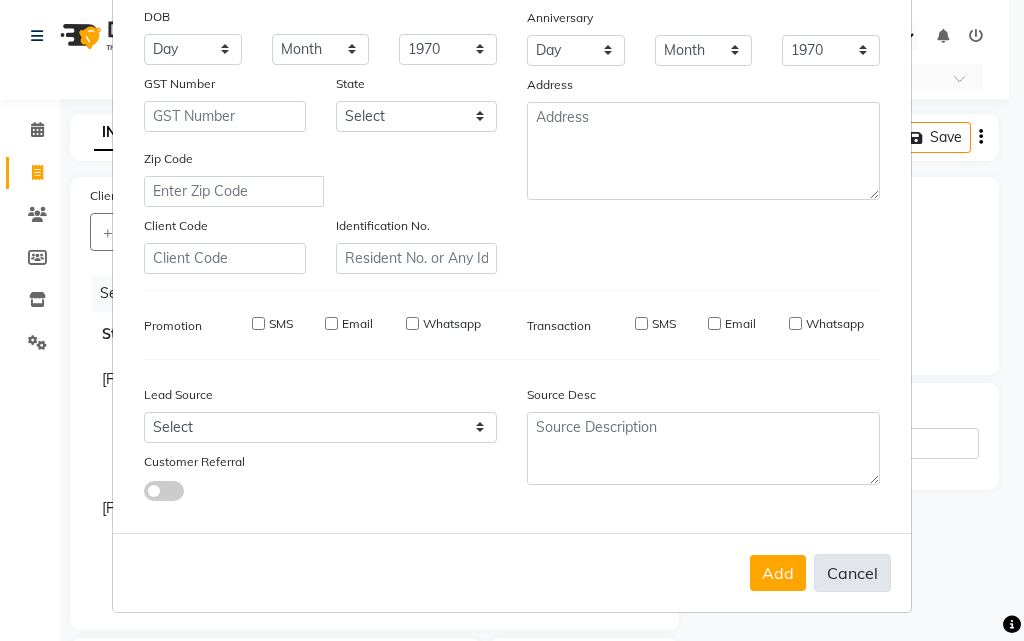 select 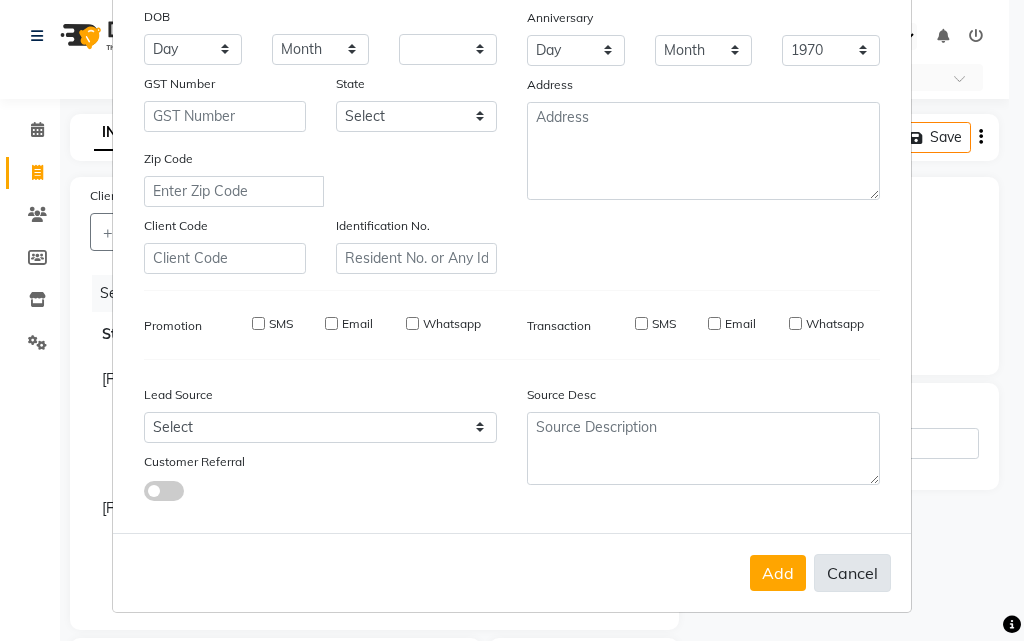 select 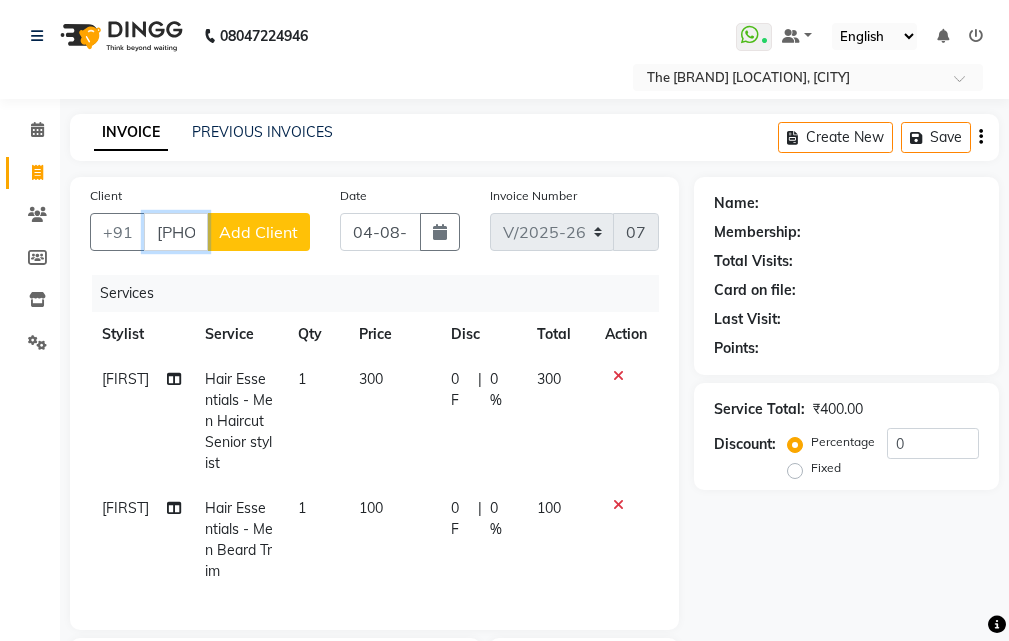 click on "[PHONE]" at bounding box center [176, 232] 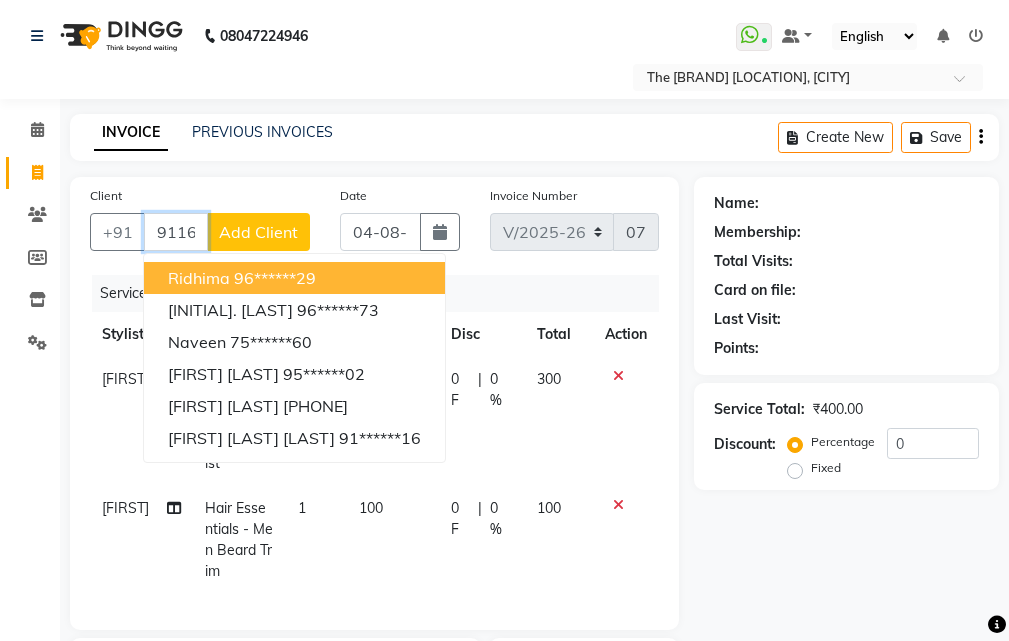 click on "9116" at bounding box center (176, 232) 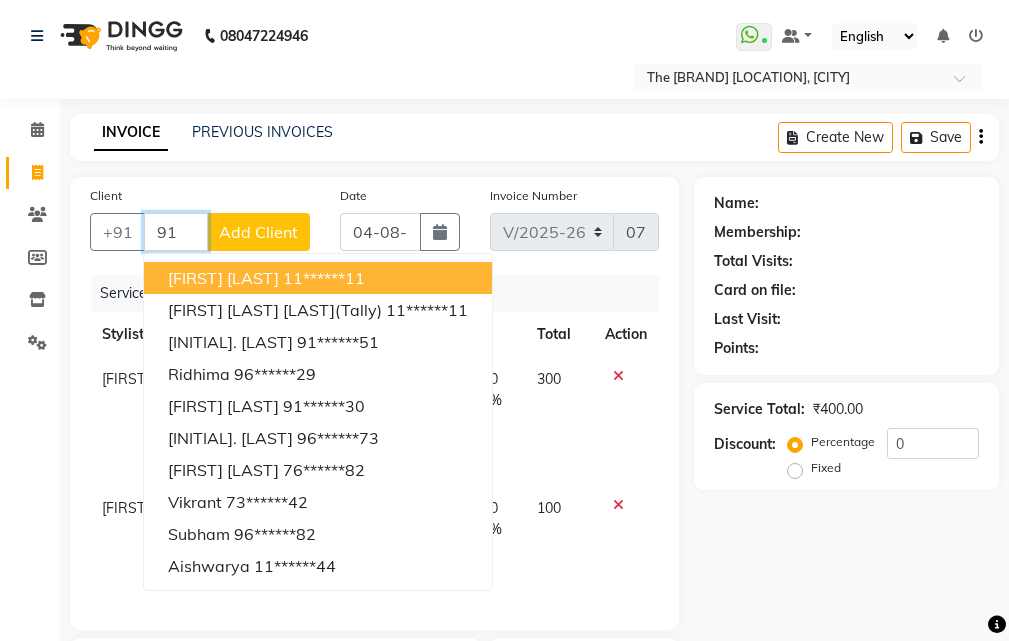 type on "9" 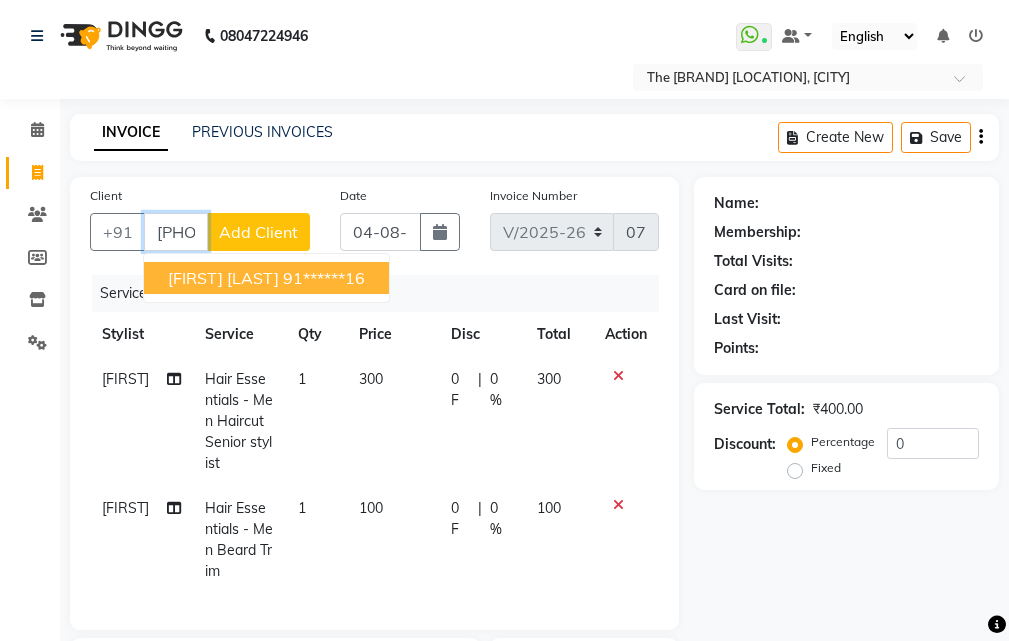 click on "91******16" at bounding box center [324, 278] 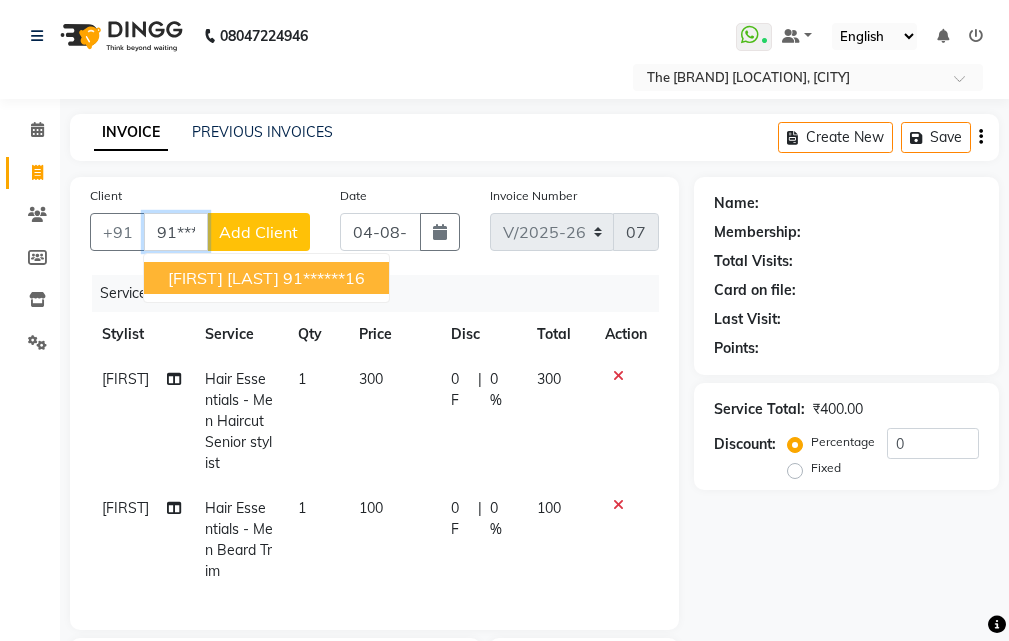 type on "91******16" 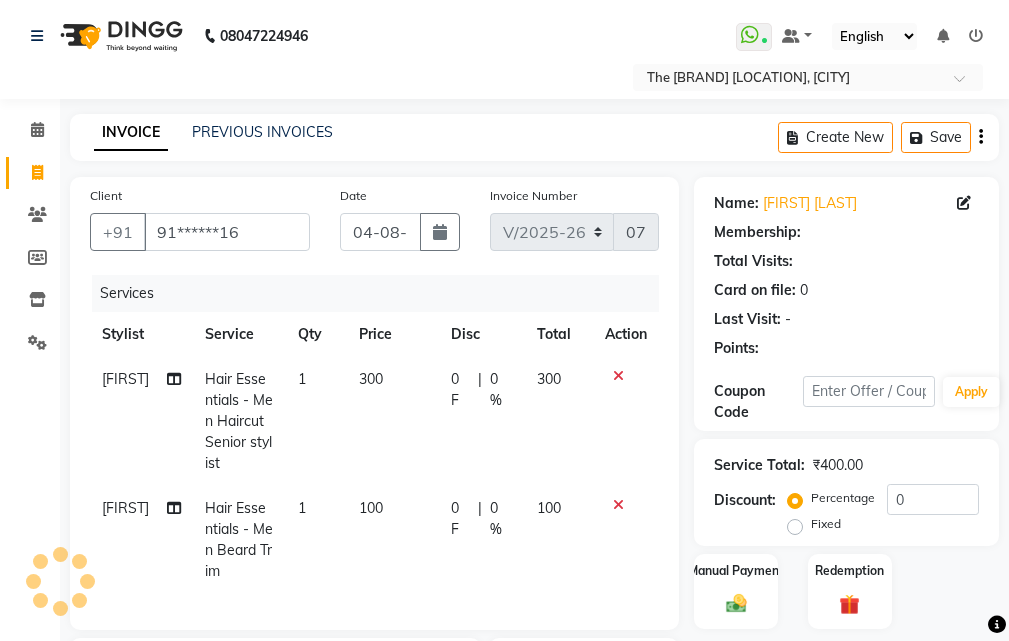 select on "1: Object" 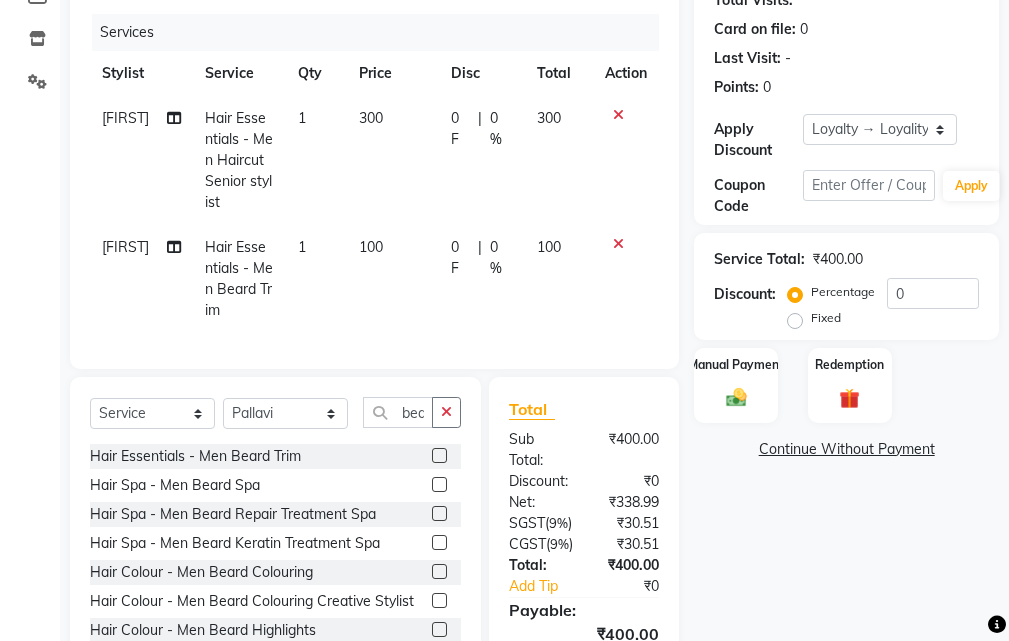 scroll, scrollTop: 400, scrollLeft: 0, axis: vertical 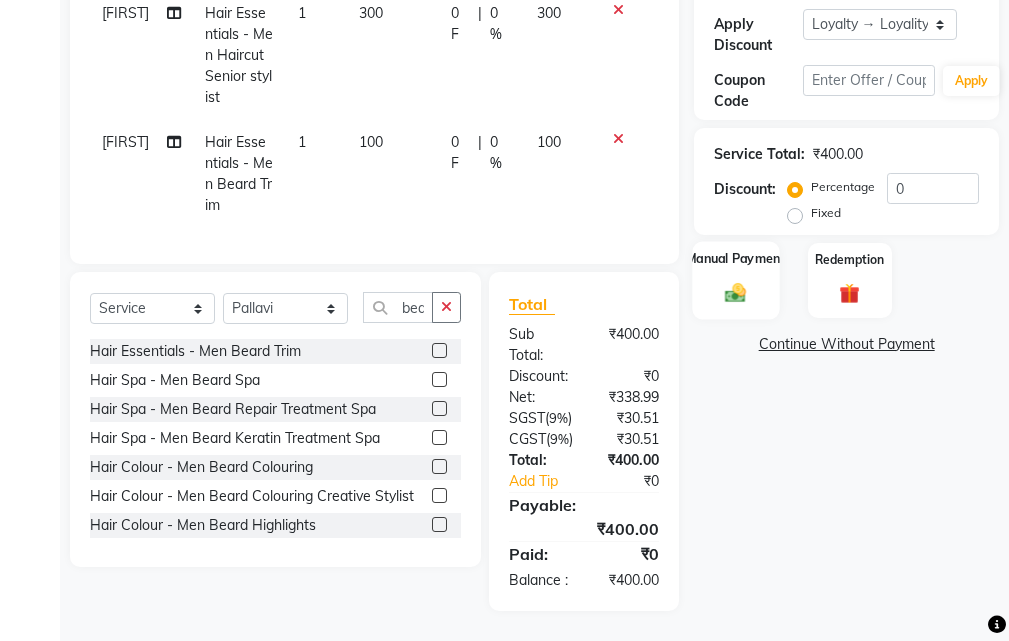 click 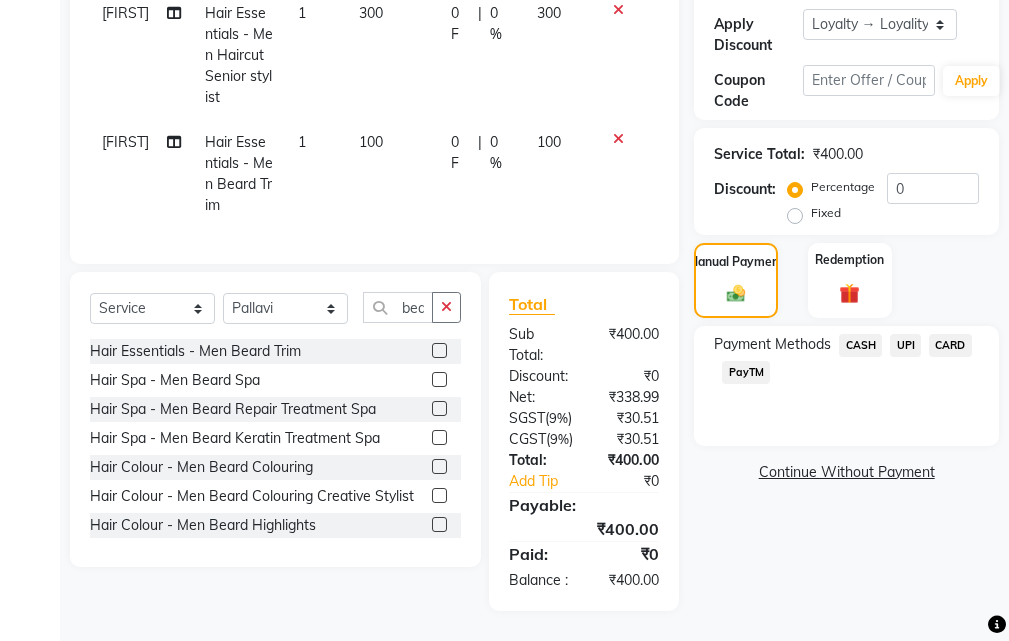 click on "UPI" 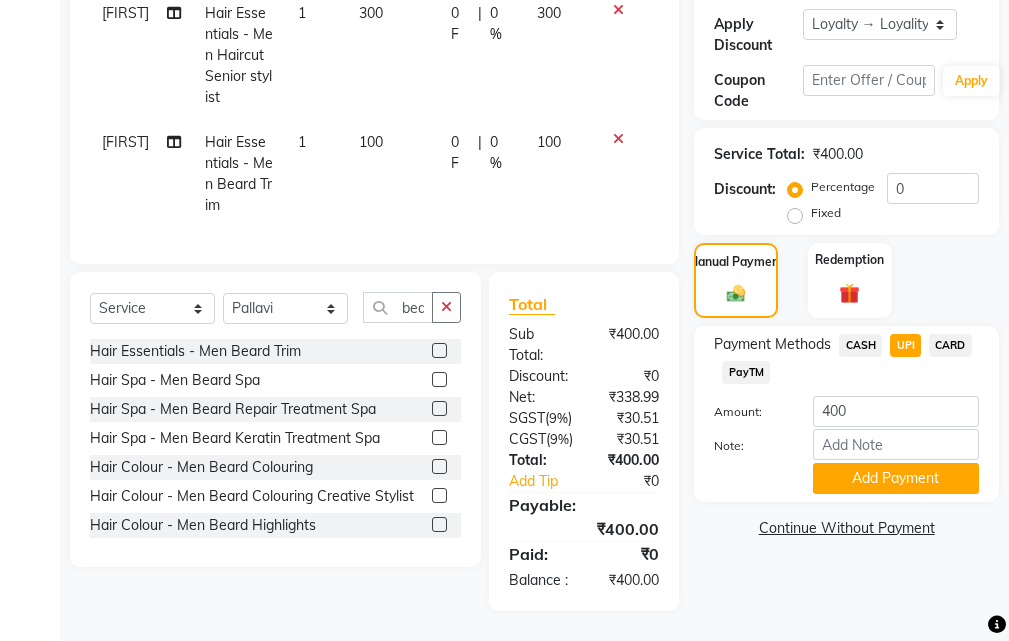 scroll, scrollTop: 444, scrollLeft: 0, axis: vertical 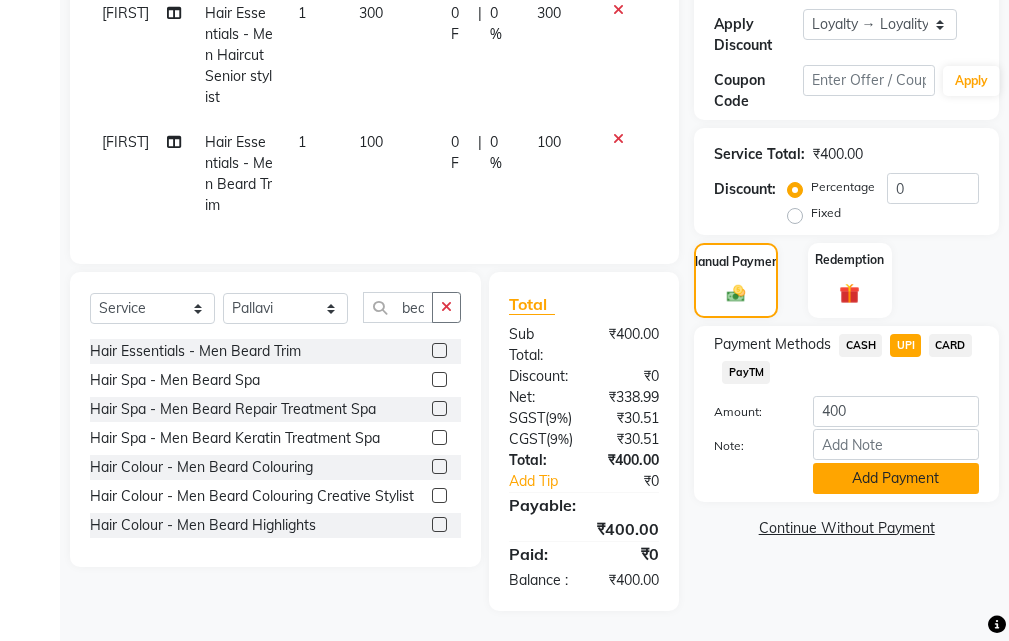 click on "Add Payment" 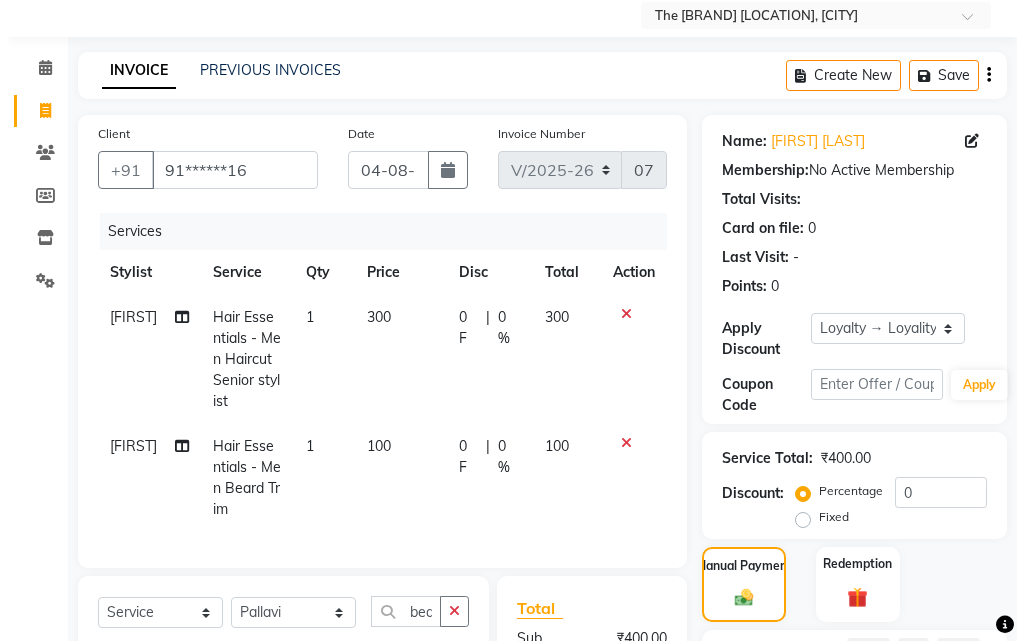 scroll, scrollTop: 44, scrollLeft: 0, axis: vertical 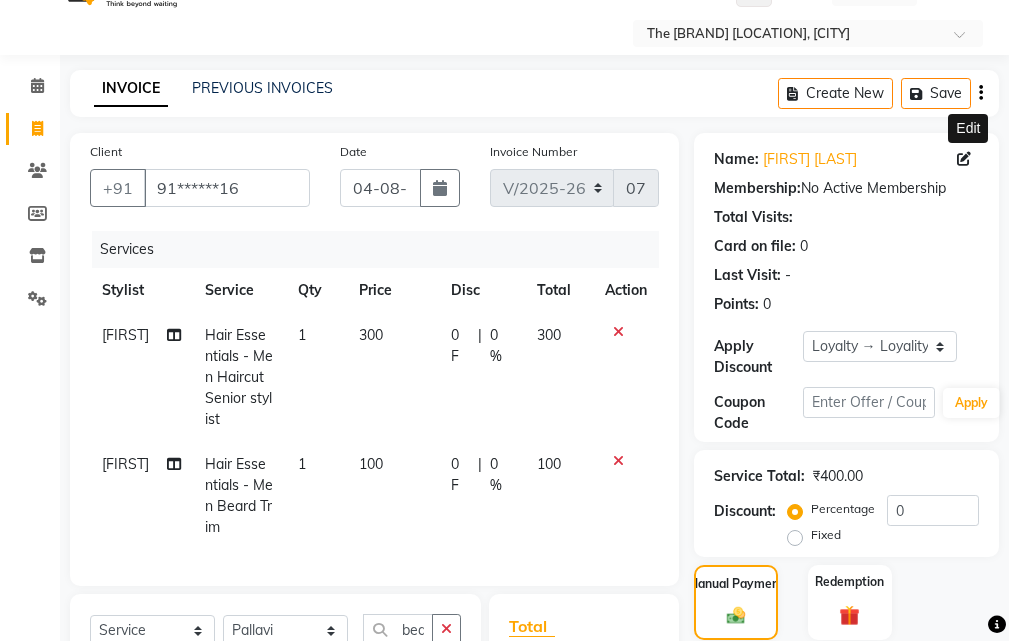 click 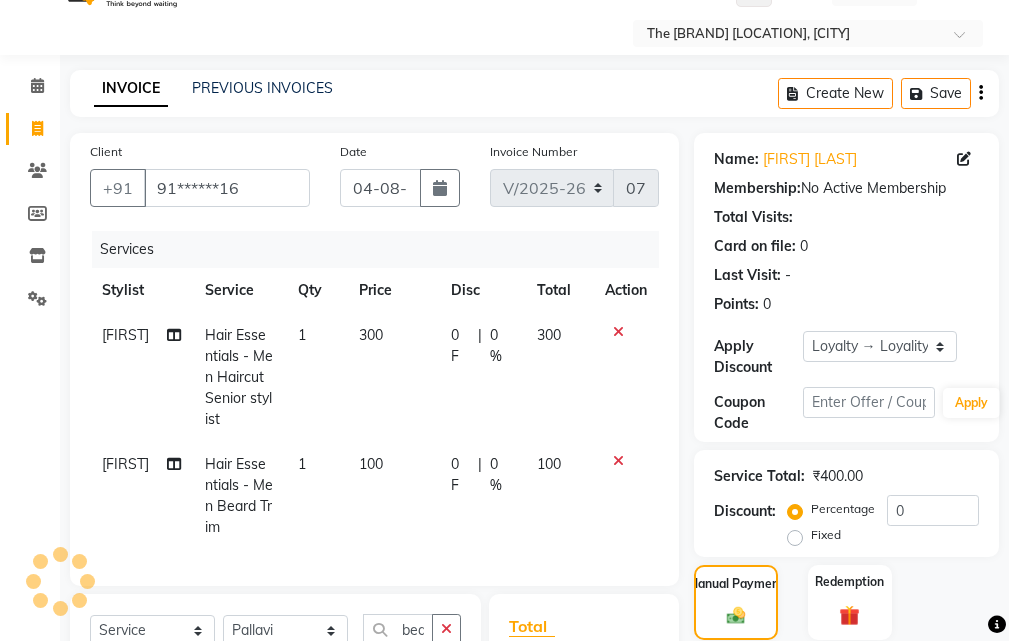 select on "male" 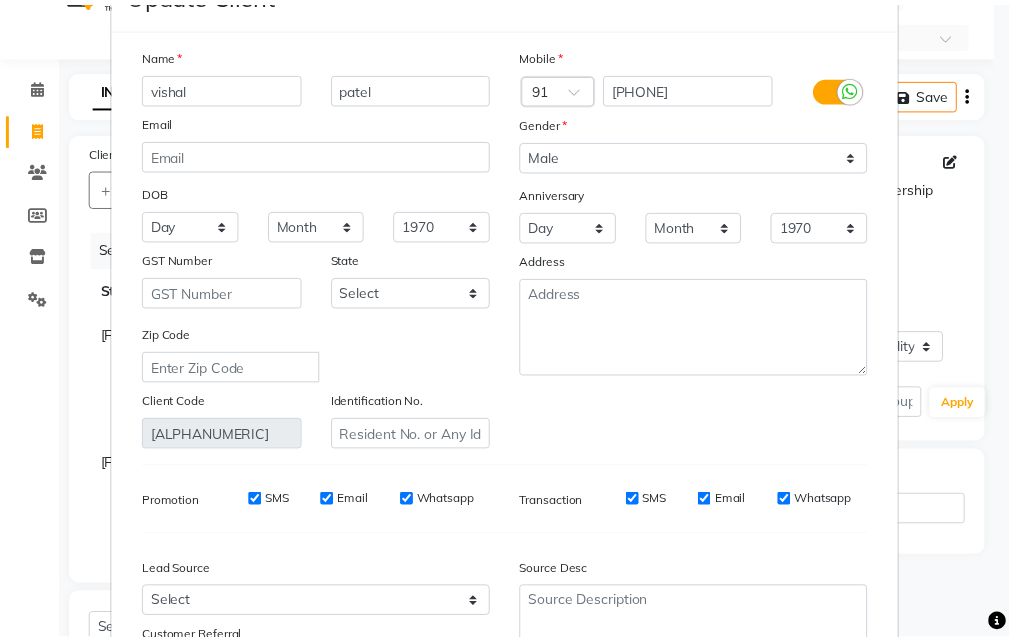 scroll, scrollTop: 246, scrollLeft: 0, axis: vertical 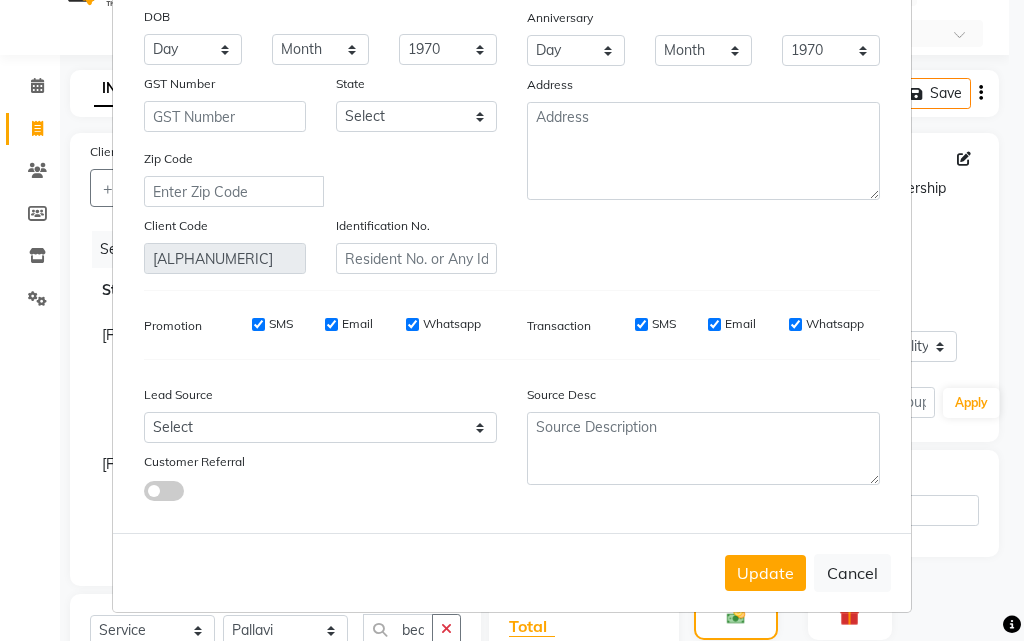 click on "Cancel" at bounding box center [852, 573] 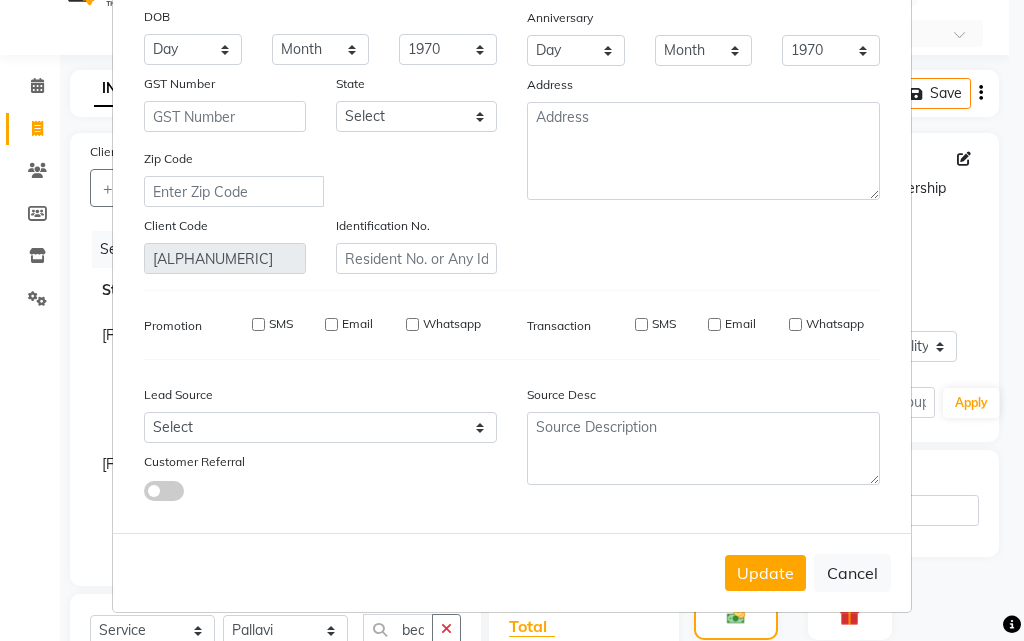 type 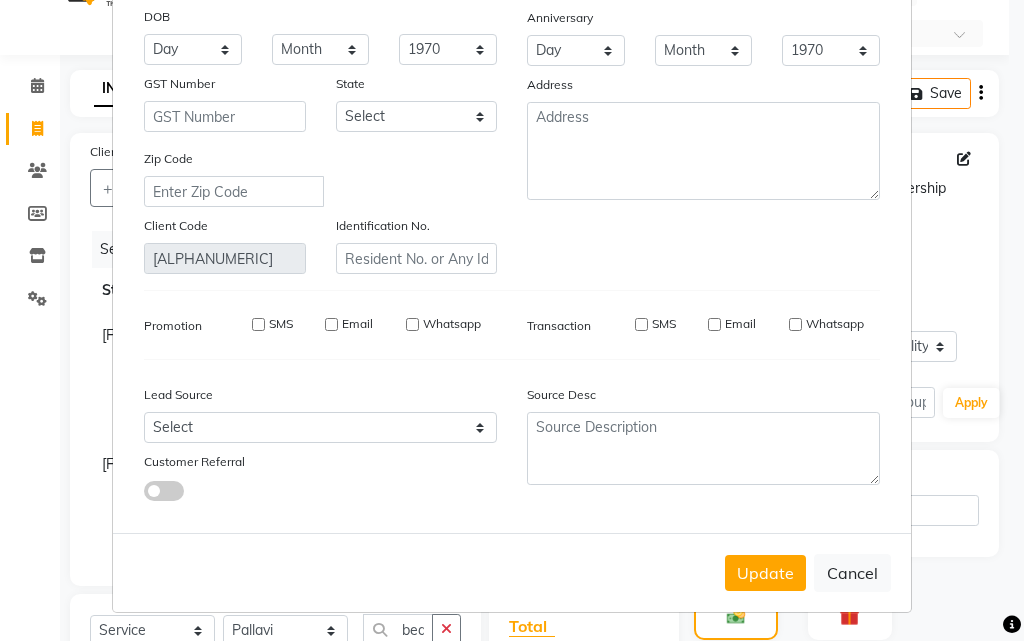 type 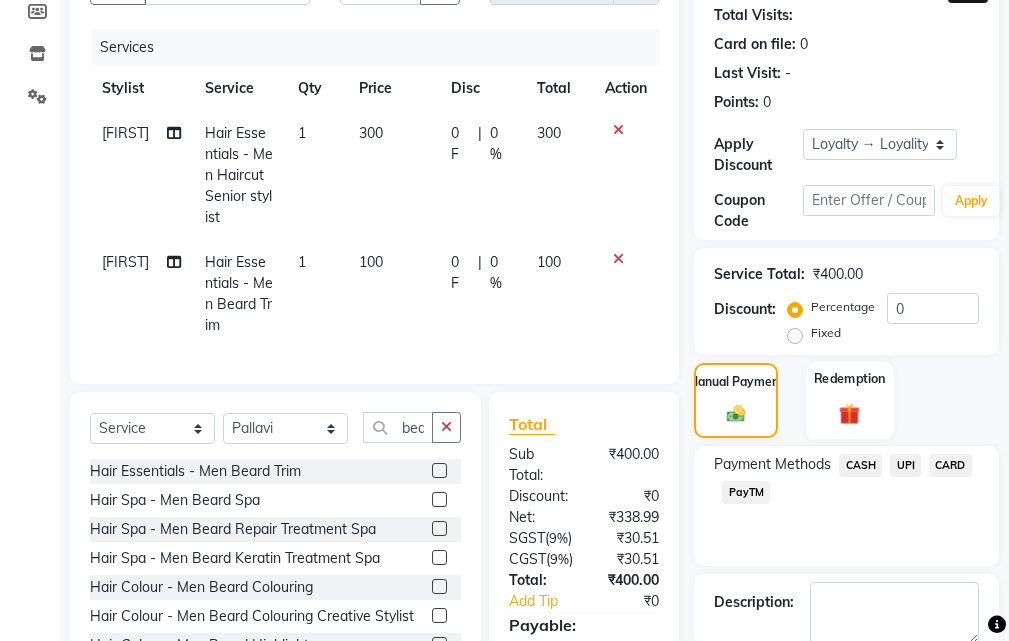 scroll, scrollTop: 244, scrollLeft: 0, axis: vertical 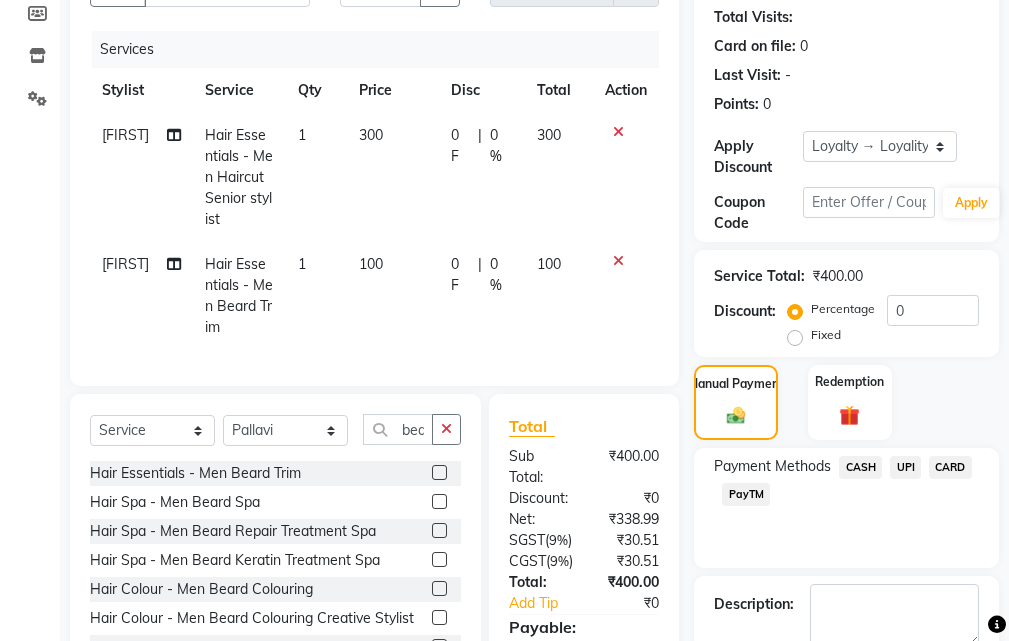 click on "UPI" 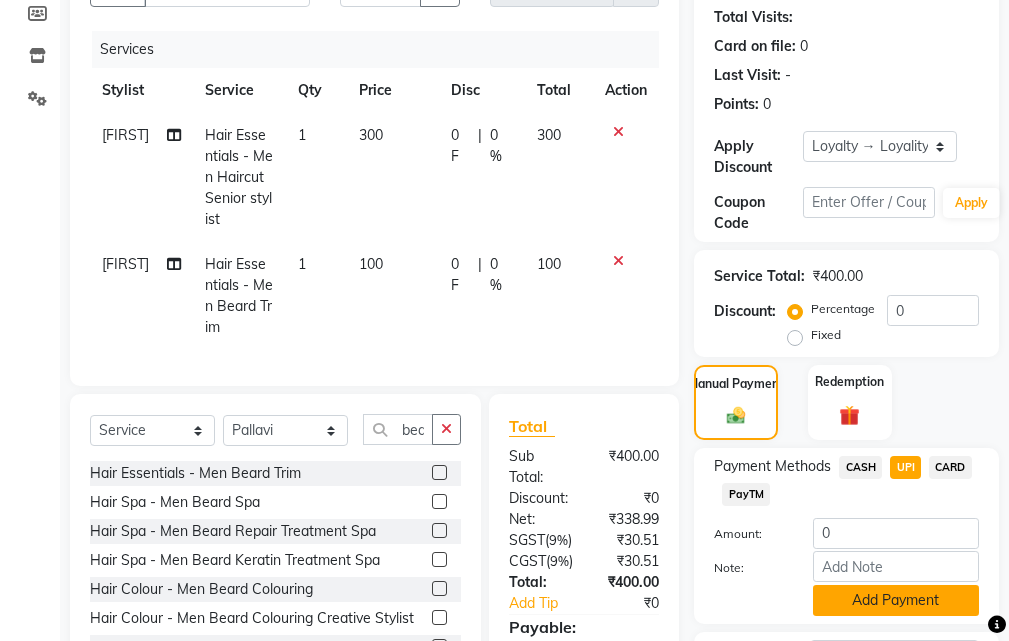 click on "Add Payment" 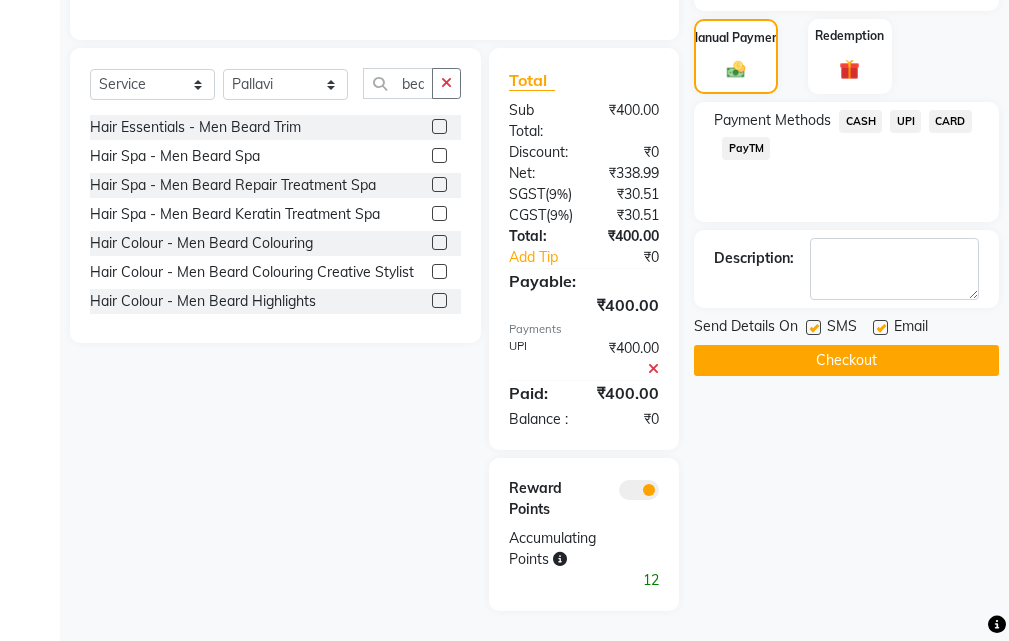scroll, scrollTop: 668, scrollLeft: 0, axis: vertical 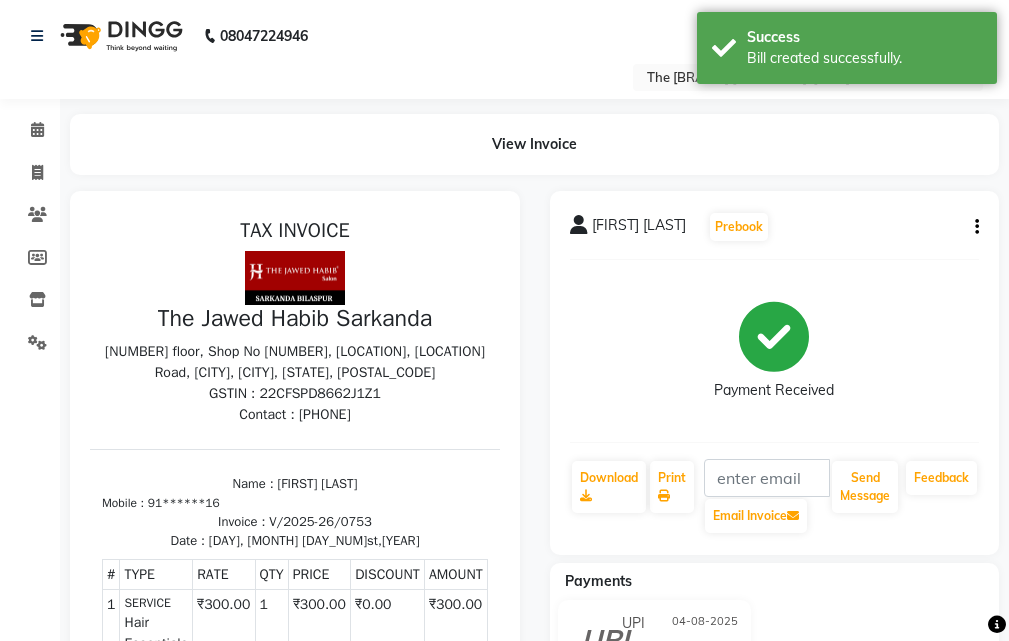 select on "service" 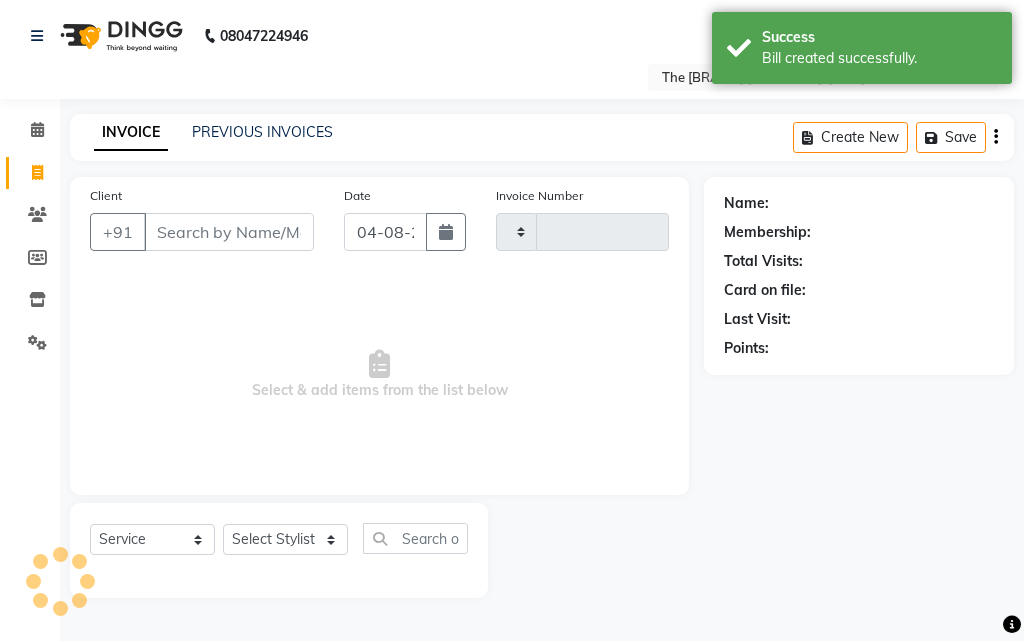 type on "0754" 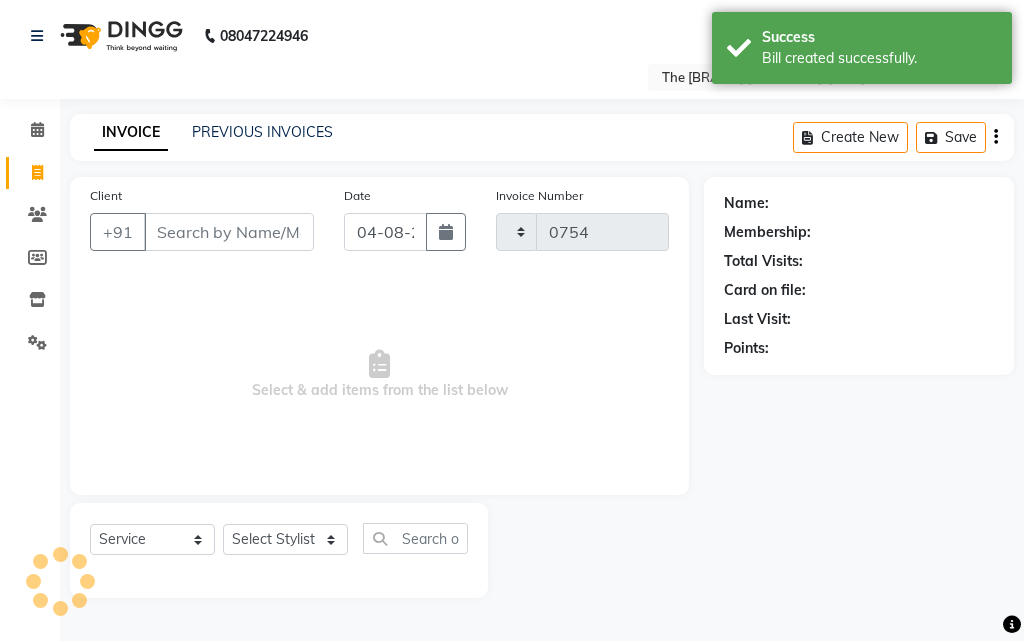 select on "6473" 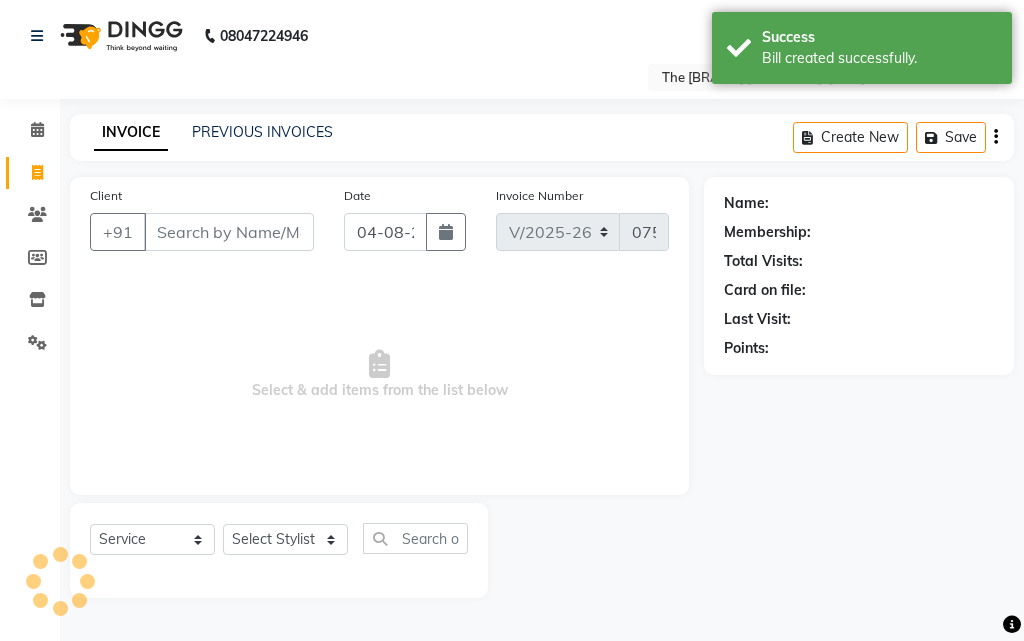 select on "63556" 